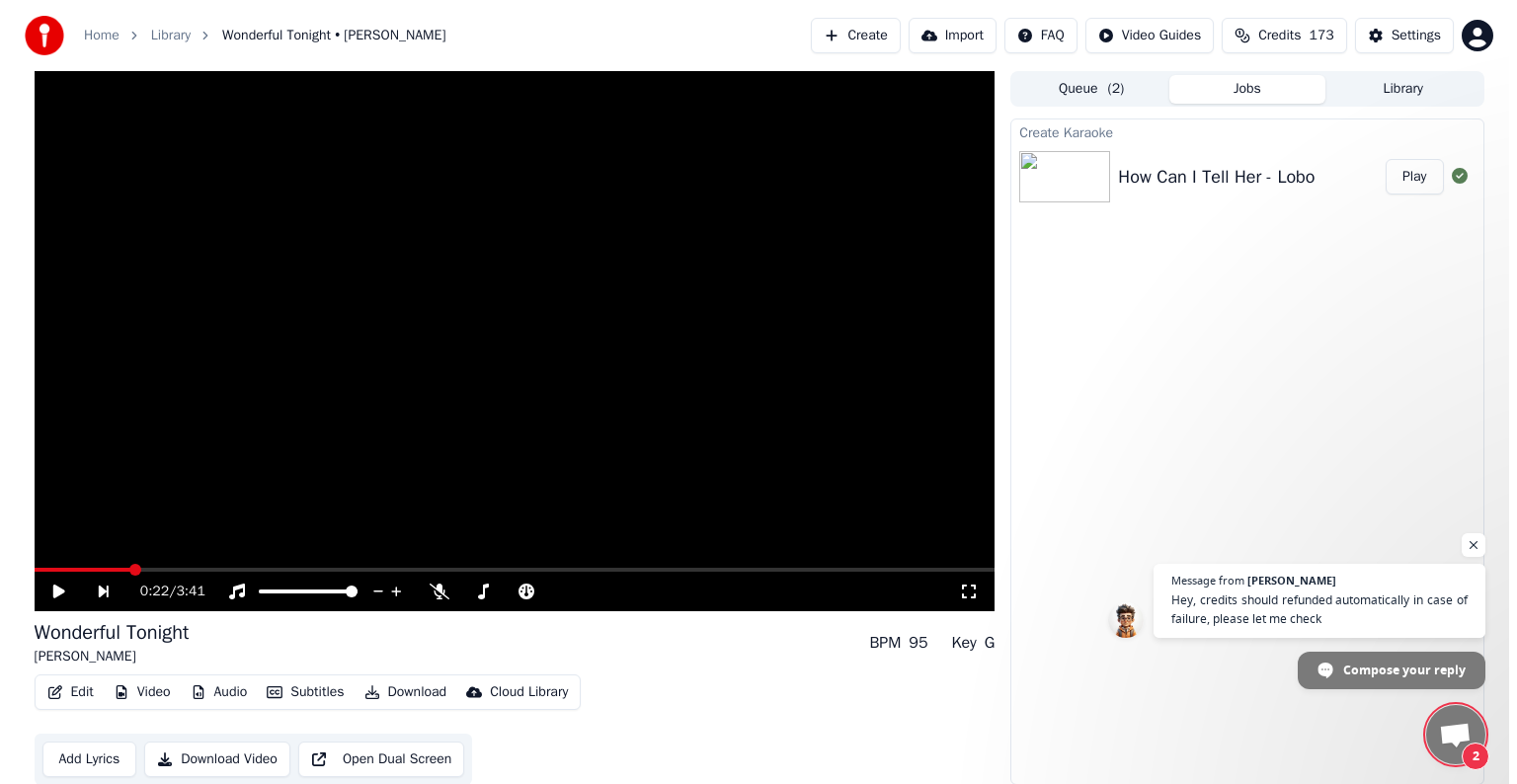 scroll, scrollTop: 0, scrollLeft: 0, axis: both 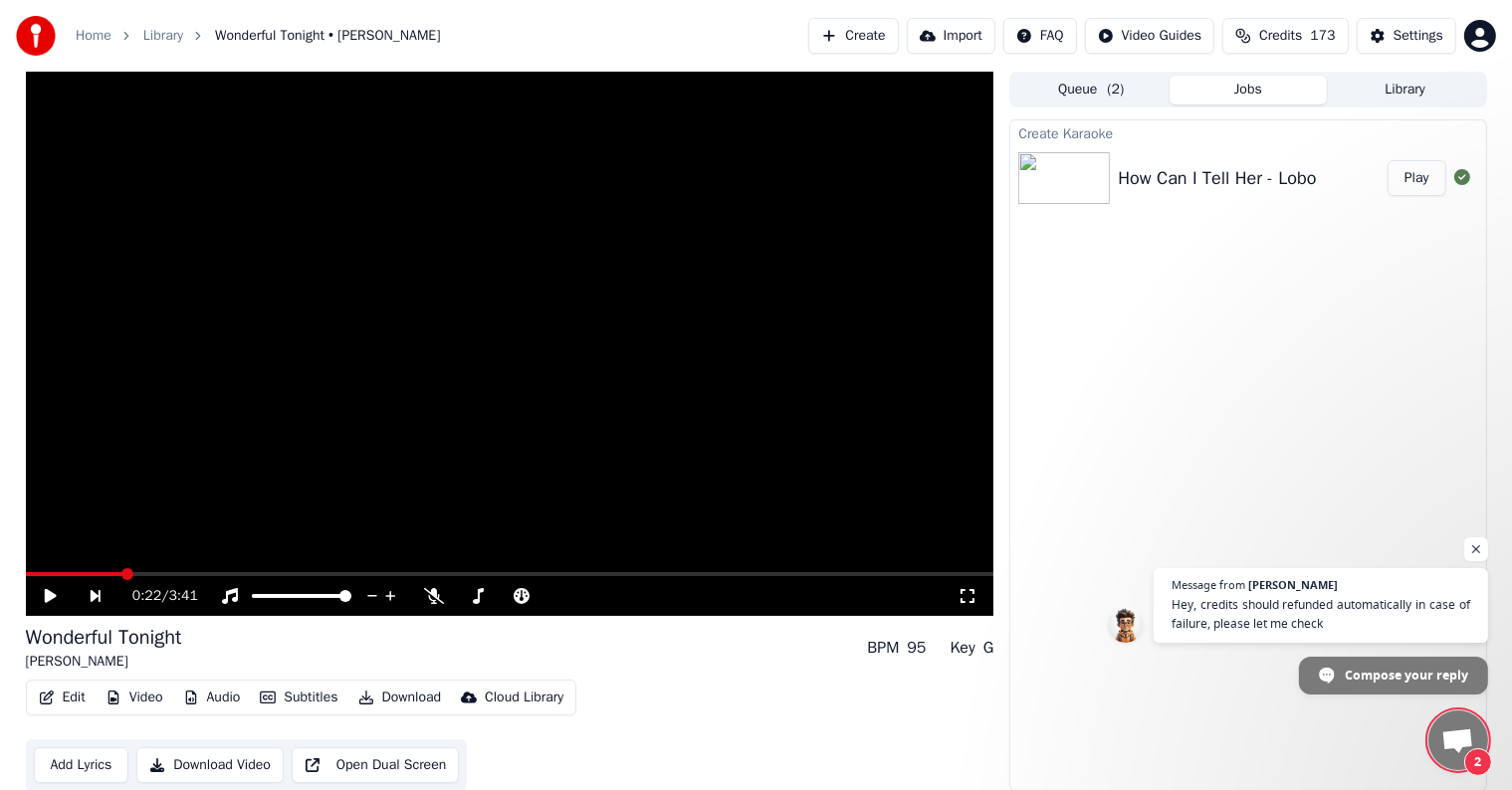 click on "Play" at bounding box center [1416, 178] 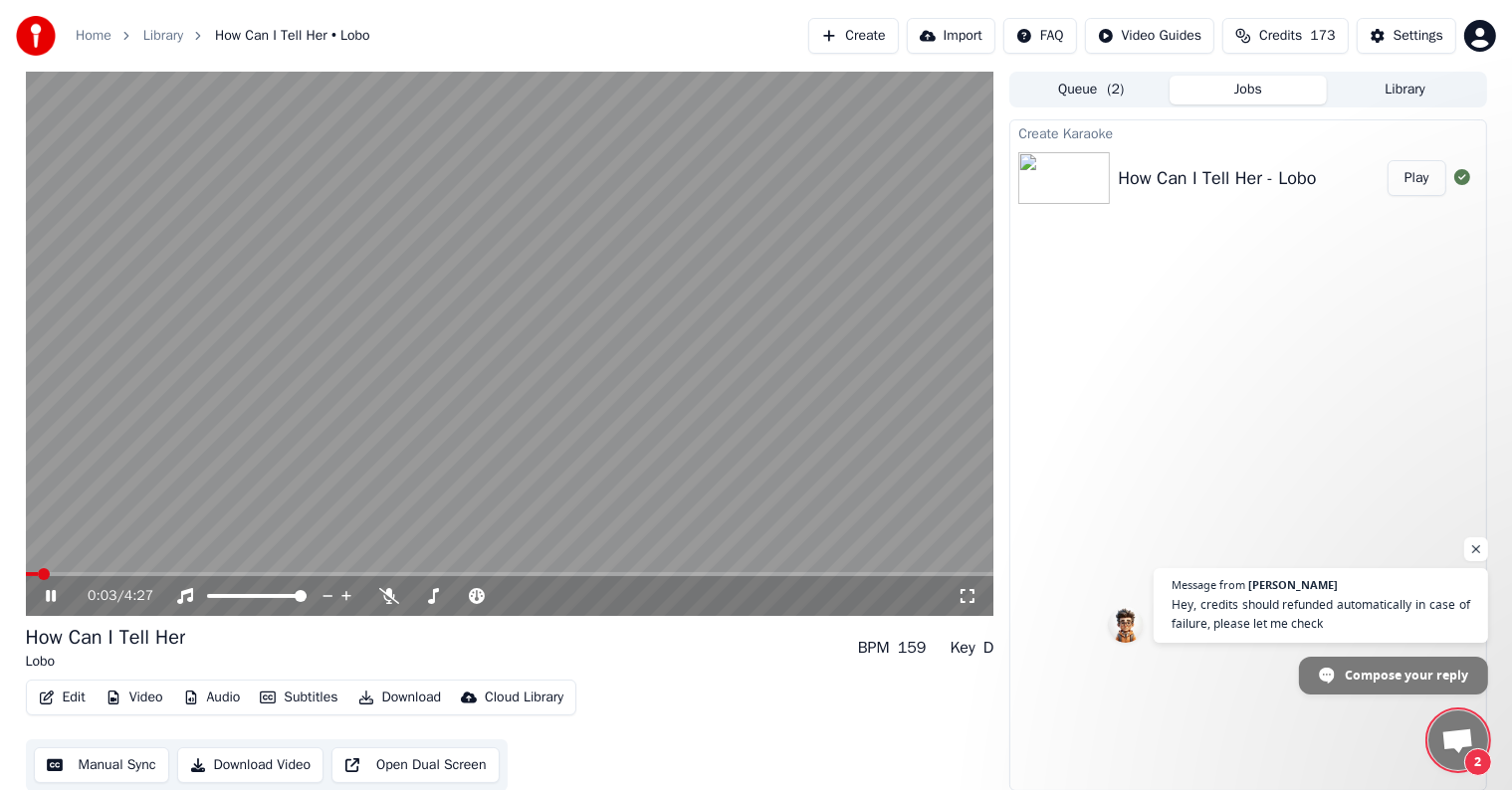 click at bounding box center (510, 343) 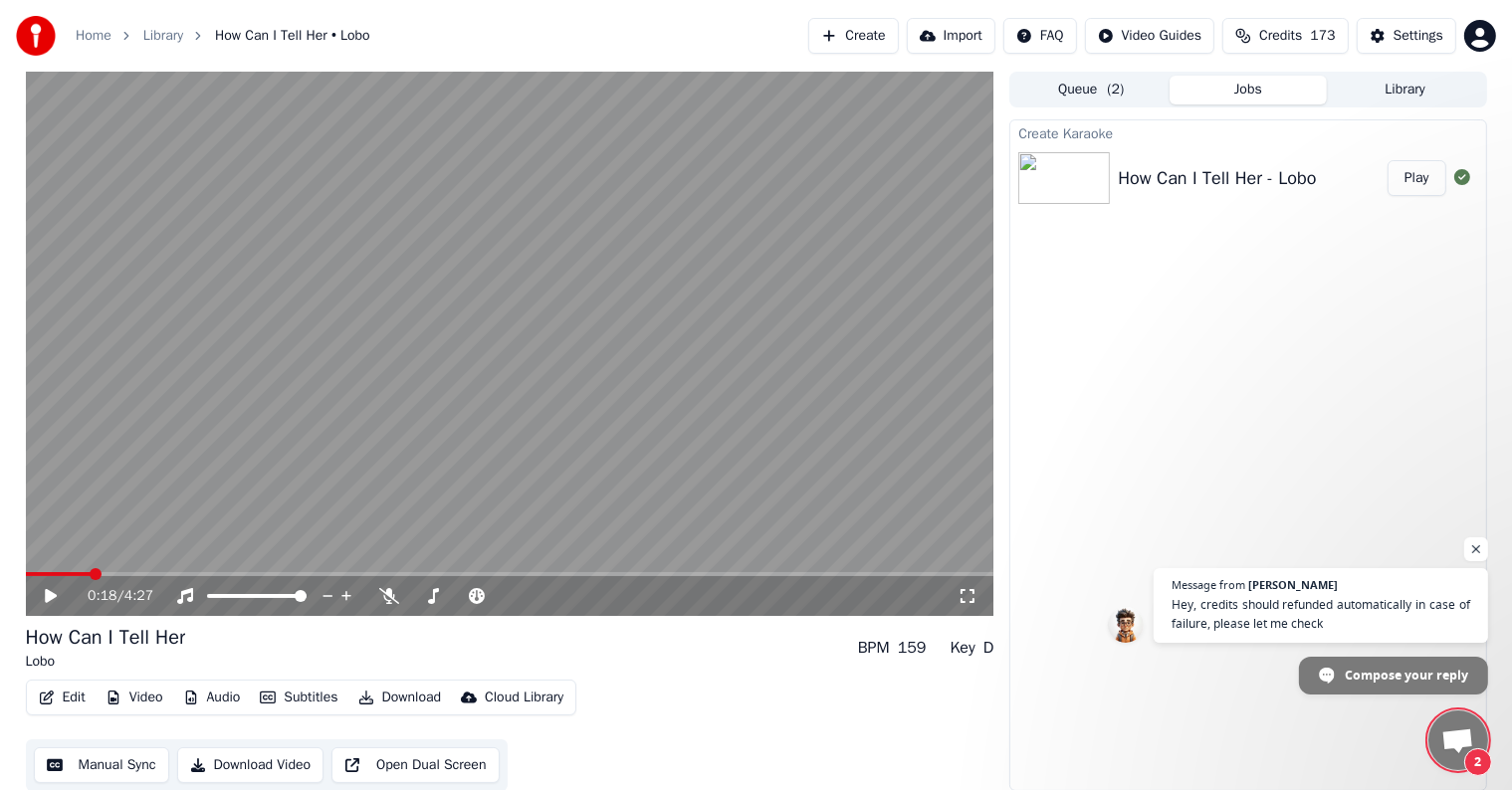click at bounding box center [510, 574] 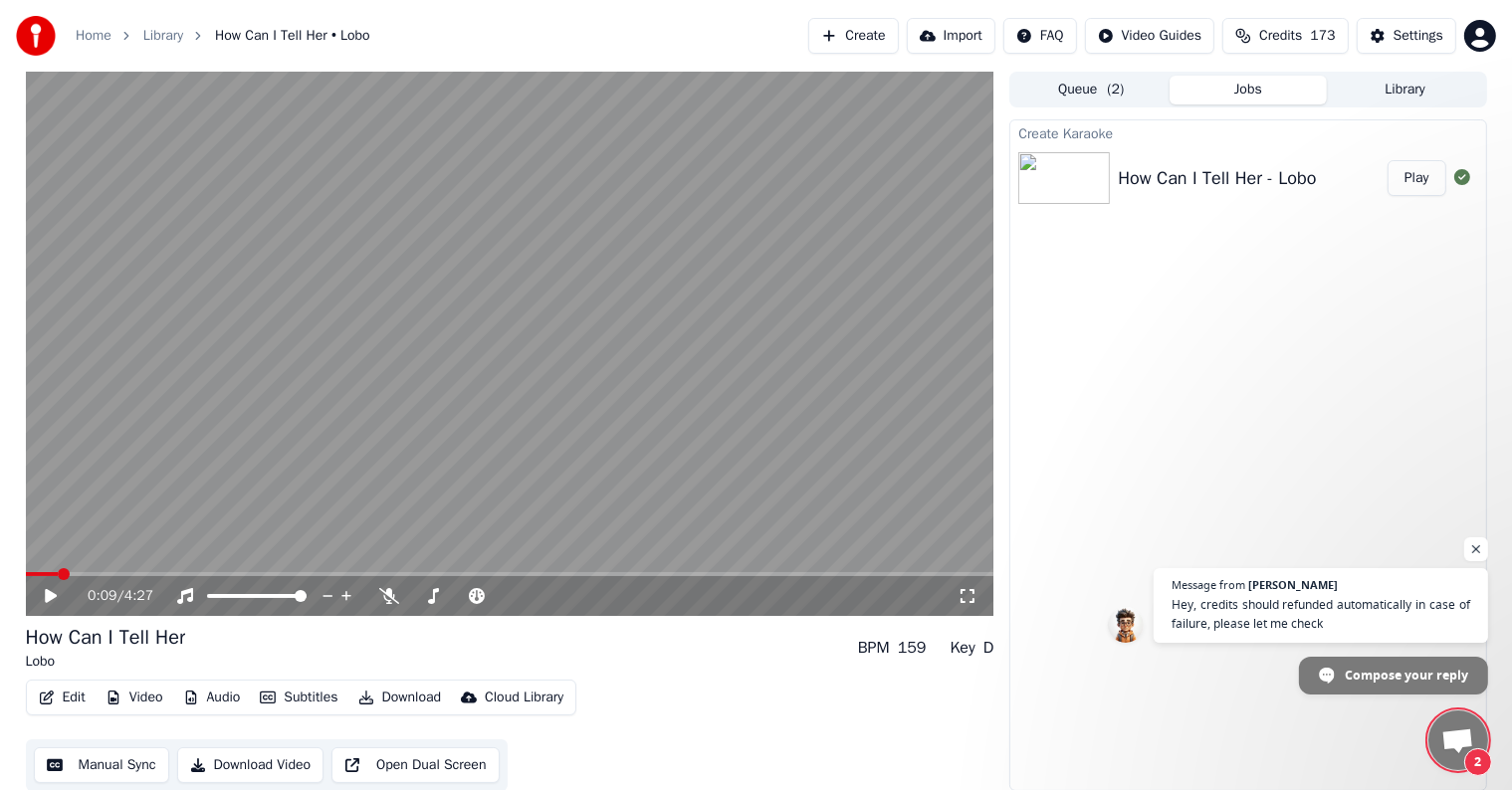 click at bounding box center (42, 574) 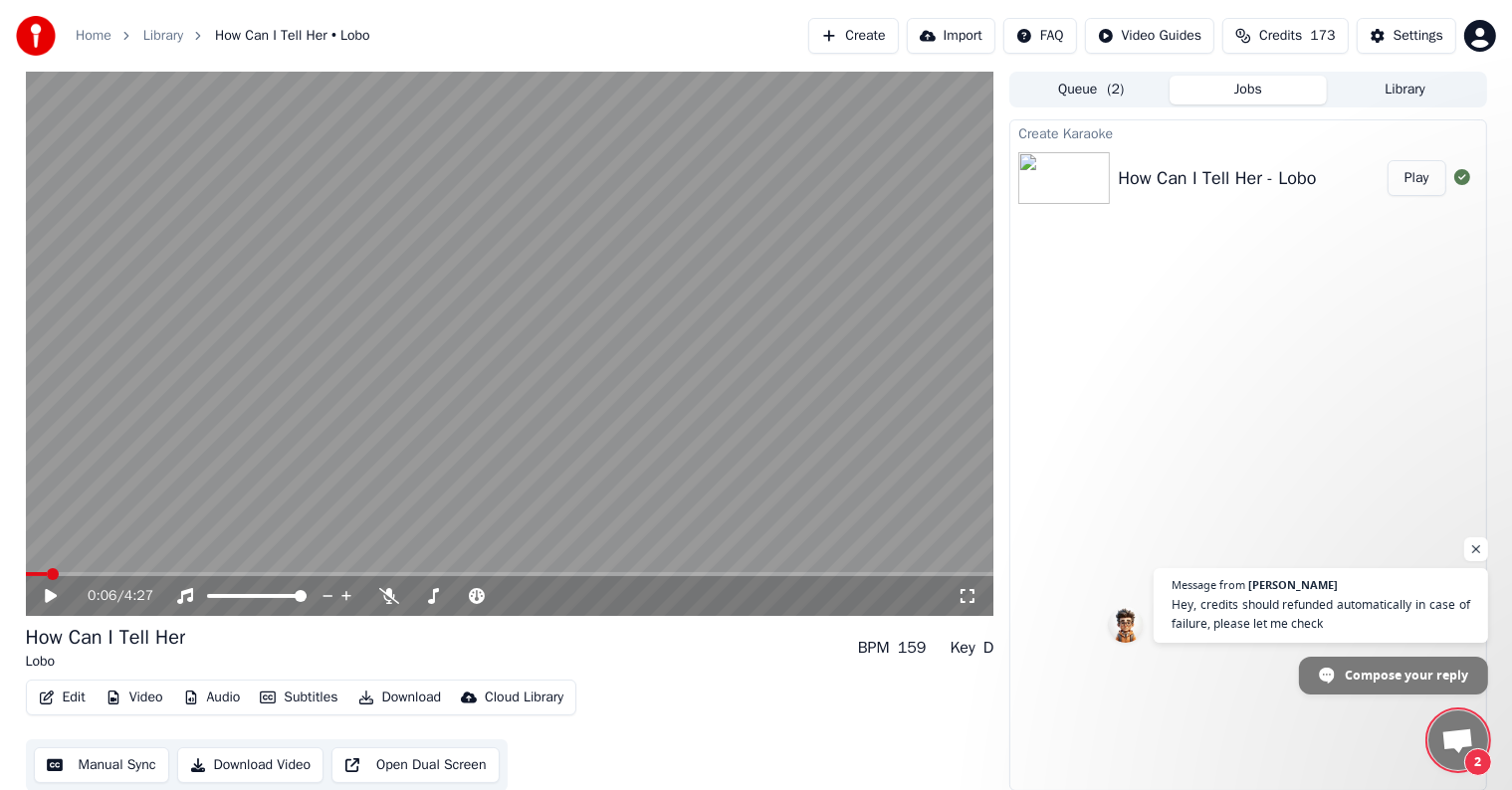 click at bounding box center (37, 574) 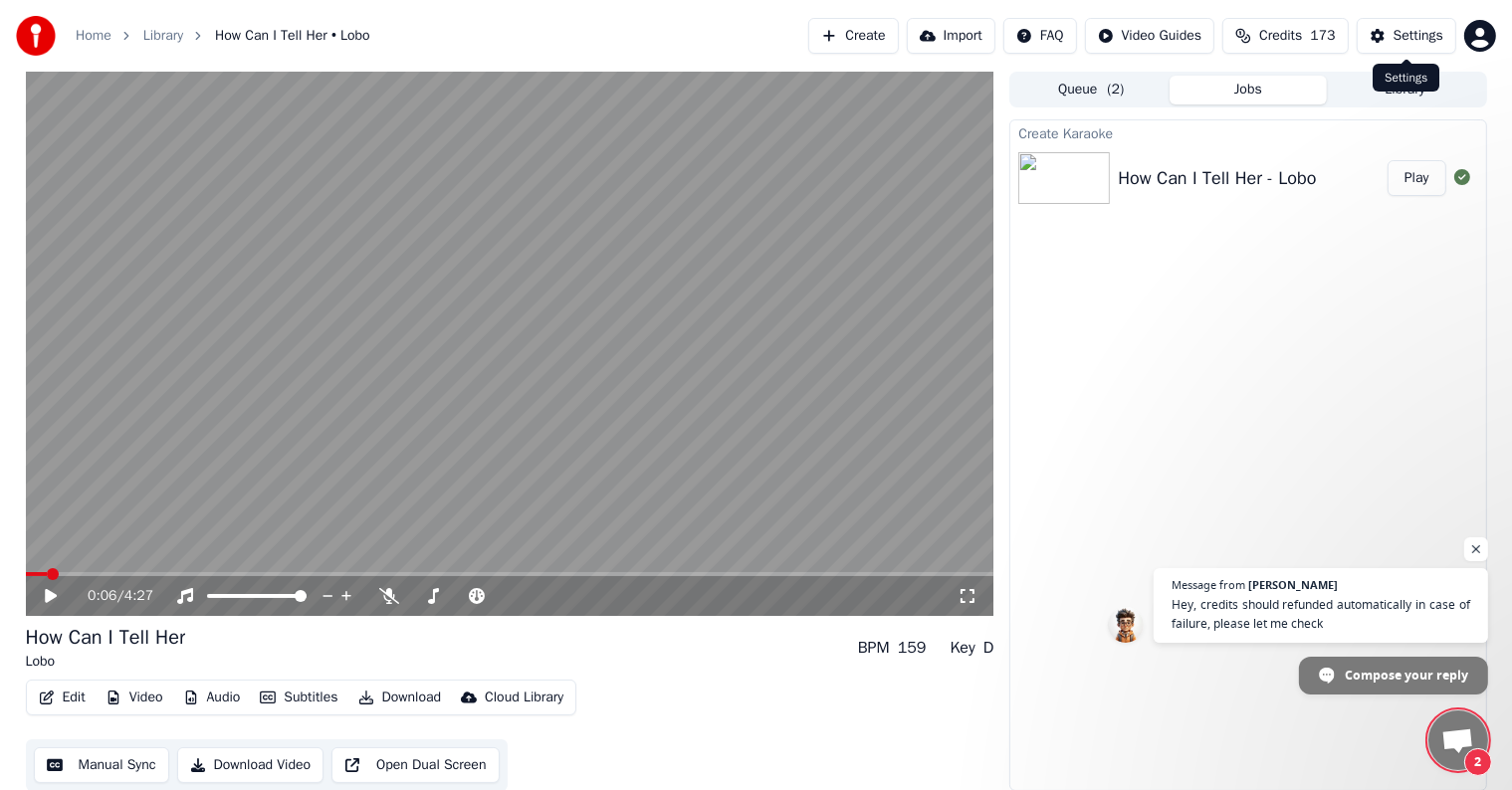 click on "Settings" at bounding box center (1418, 36) 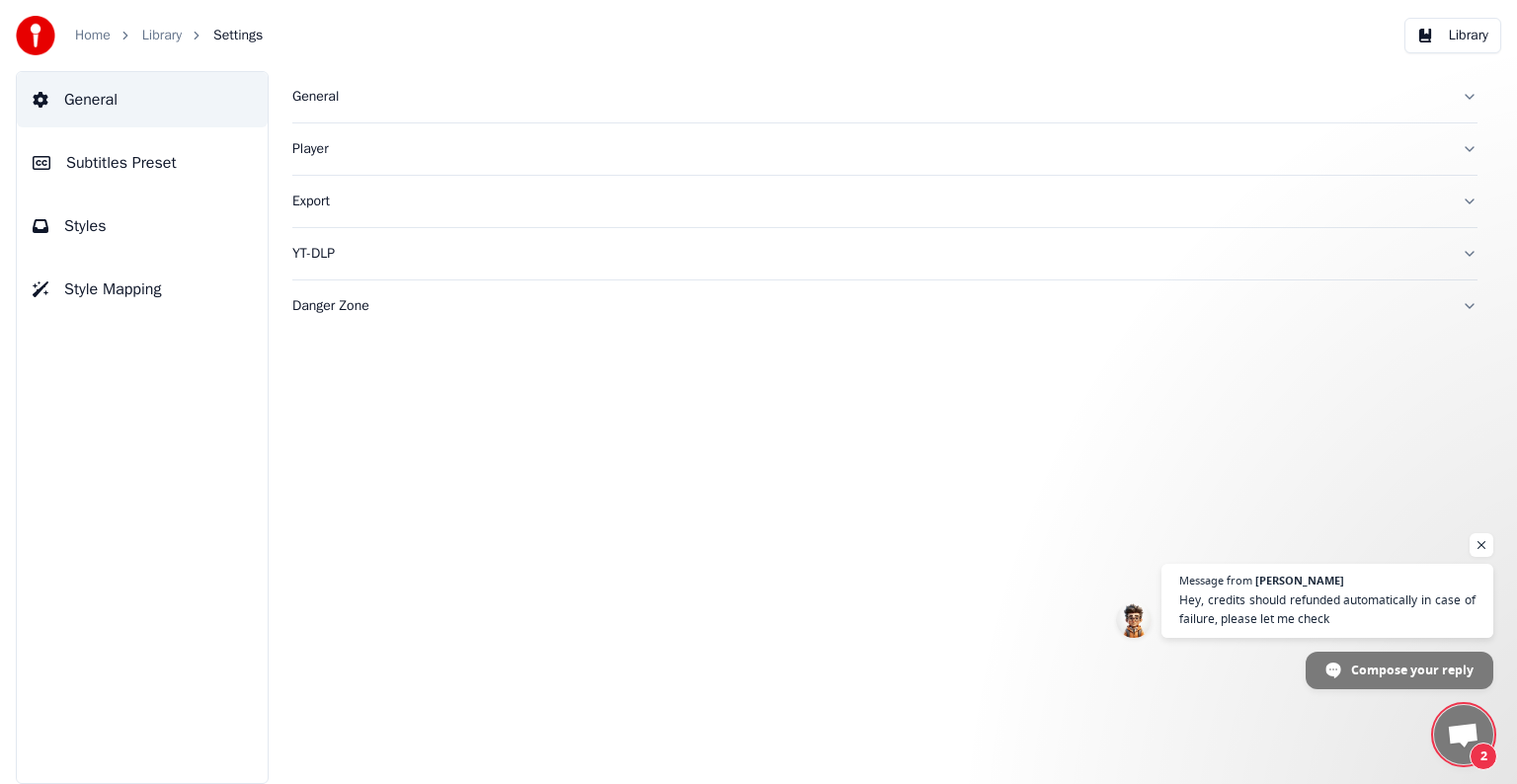 click on "Subtitles Preset" at bounding box center (121, 163) 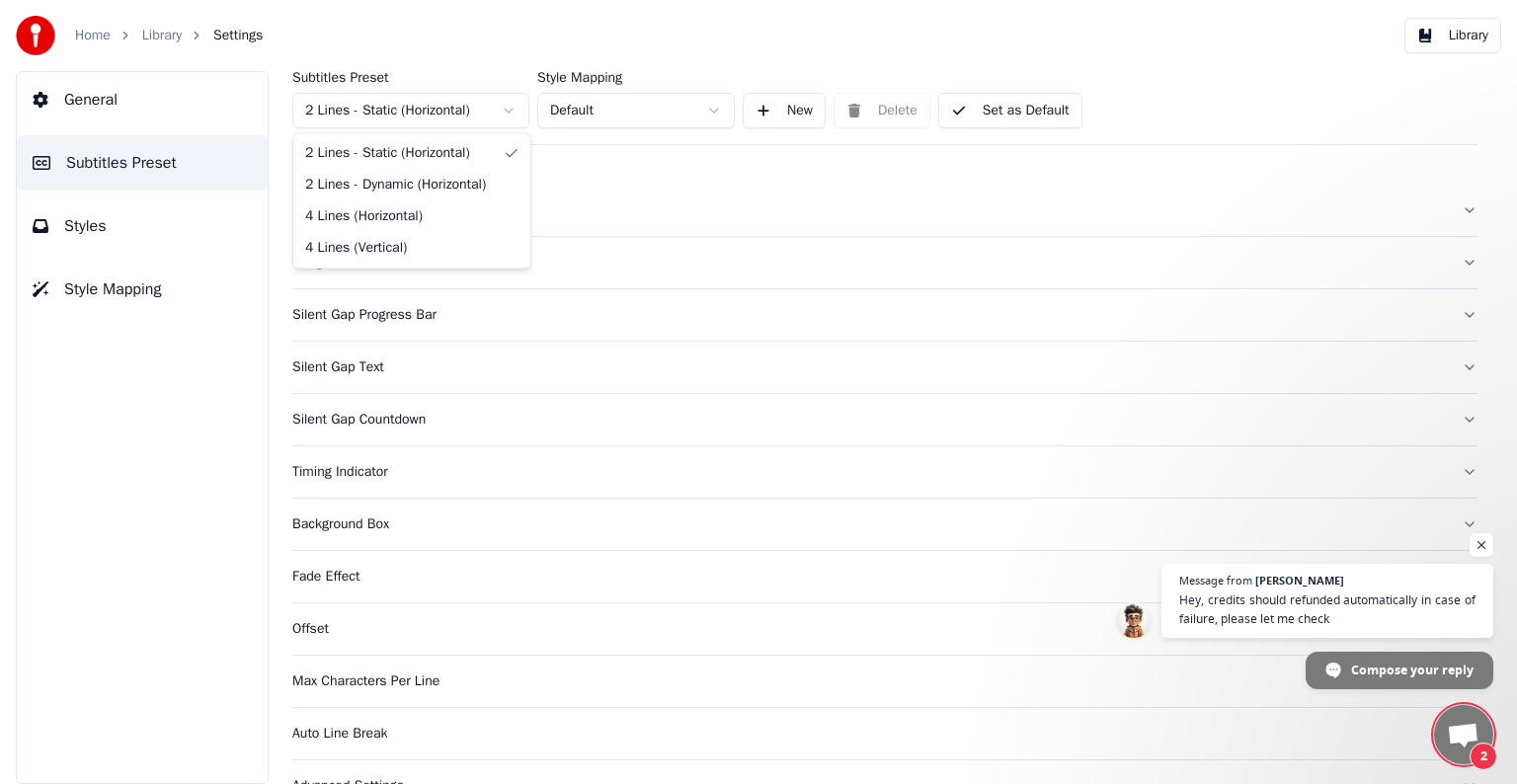 click on "Home Library Settings Library General Subtitles Preset Styles Style Mapping Subtitles Preset 2 Lines - Static (Horizontal) Style Mapping Default New Delete Set as Default General Song Title Silent Gap Progress Bar Silent Gap Text Silent Gap Countdown Timing Indicator Background Box Fade Effect Offset Max Characters Per Line Auto Line Break Advanced Settings Chat [PERSON_NAME] from Youka Desktop More channels Continue on Email Network offline. Reconnecting... No messages can be received or sent for now. Youka Desktop Hello! How can I help you?  [DATE] Hi! I'ts me again. The lyrics are not appearing. Even editing to add lyrics again, it's not appearing. I already spent 22 credits for this please check 14 hours ago [DATE] [PERSON_NAME], credits should refunded automatically in case of failure, please let me check 7 hours ago Send a file Insert an emoji Send a file Audio message We run on Crisp Message from [PERSON_NAME], credits should refunded automatically in case of failure, please let me check 2" at bounding box center (758, 392) 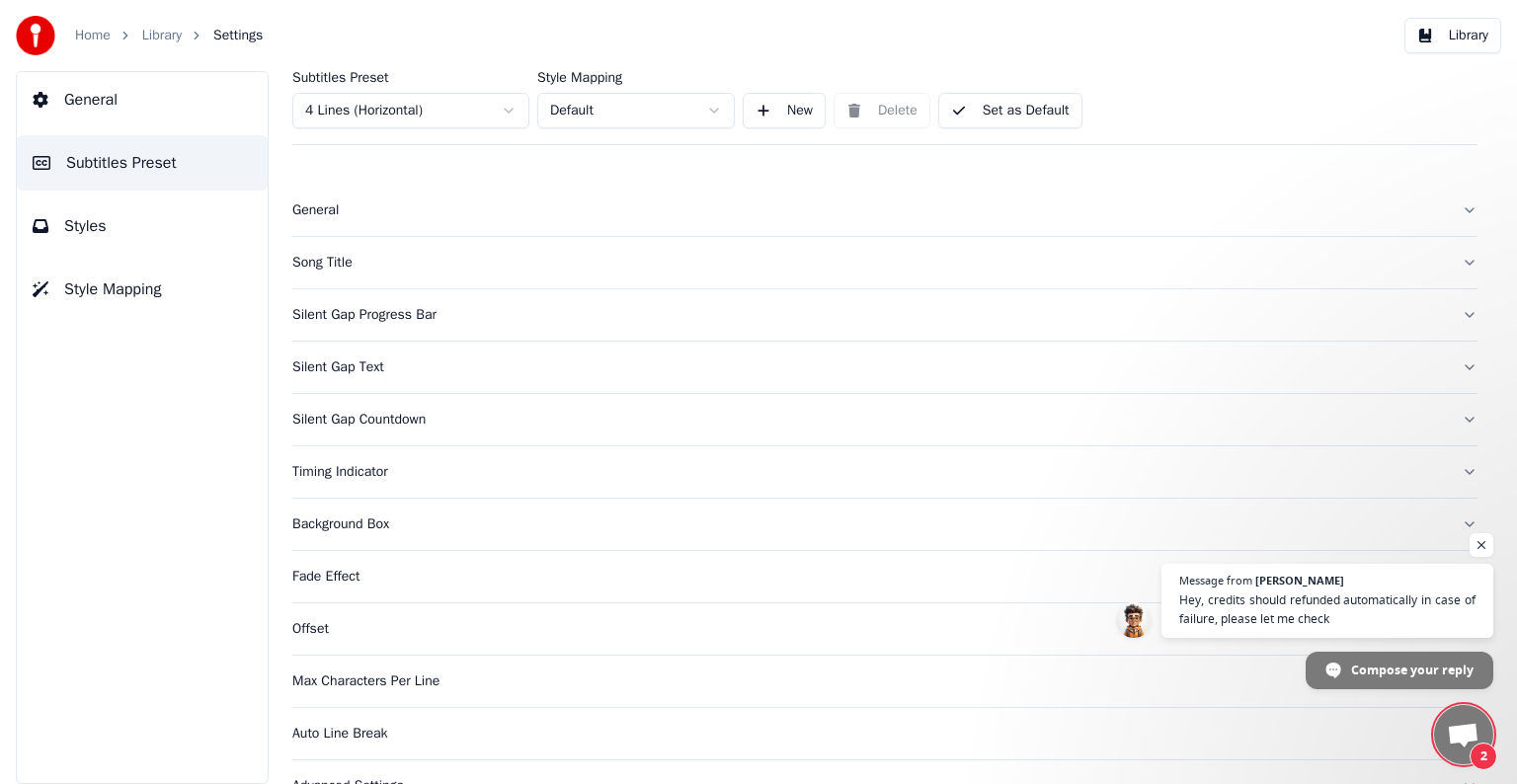 click on "Song Title" at bounding box center [869, 263] 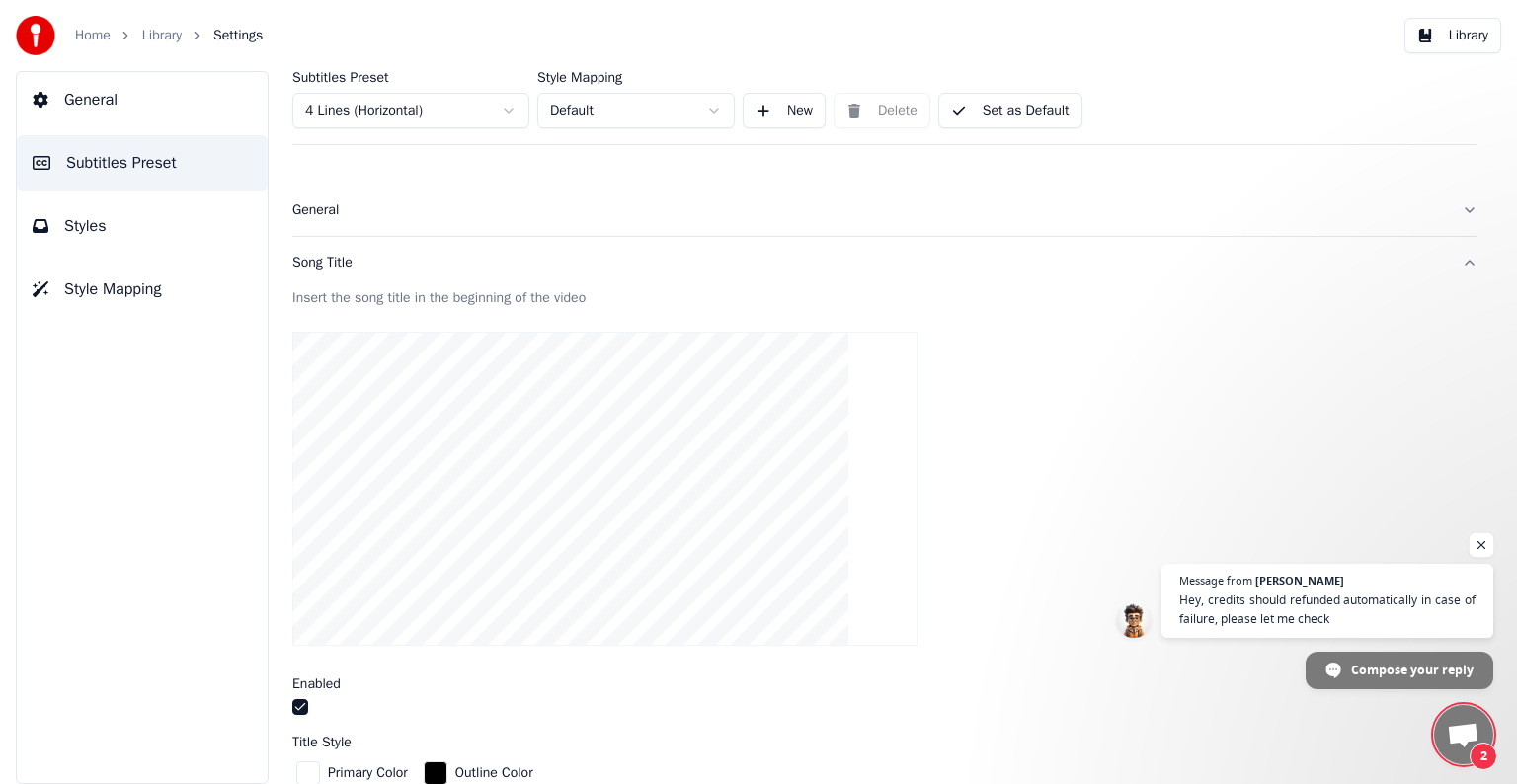 click at bounding box center (1481, 545) 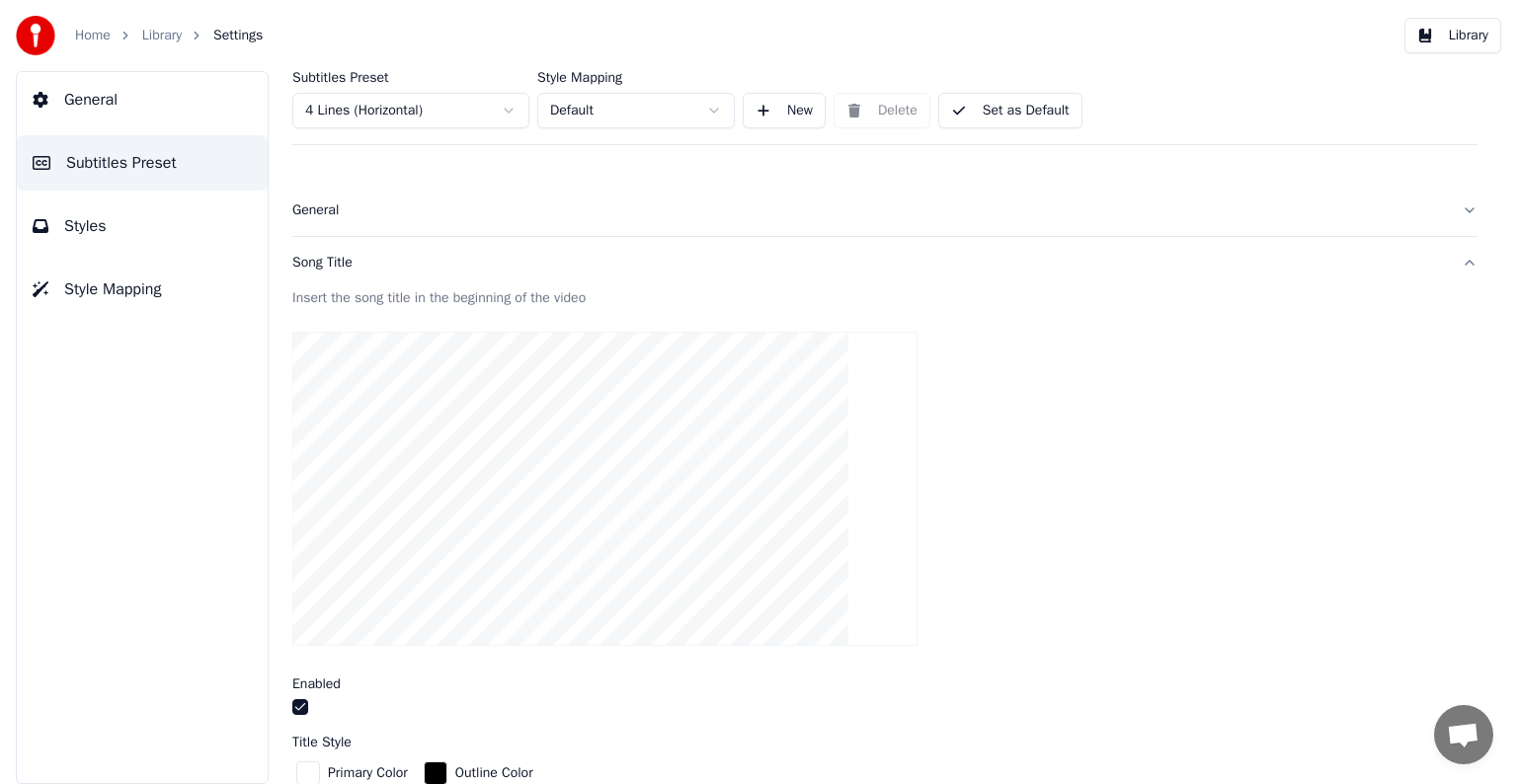 scroll, scrollTop: 623, scrollLeft: 0, axis: vertical 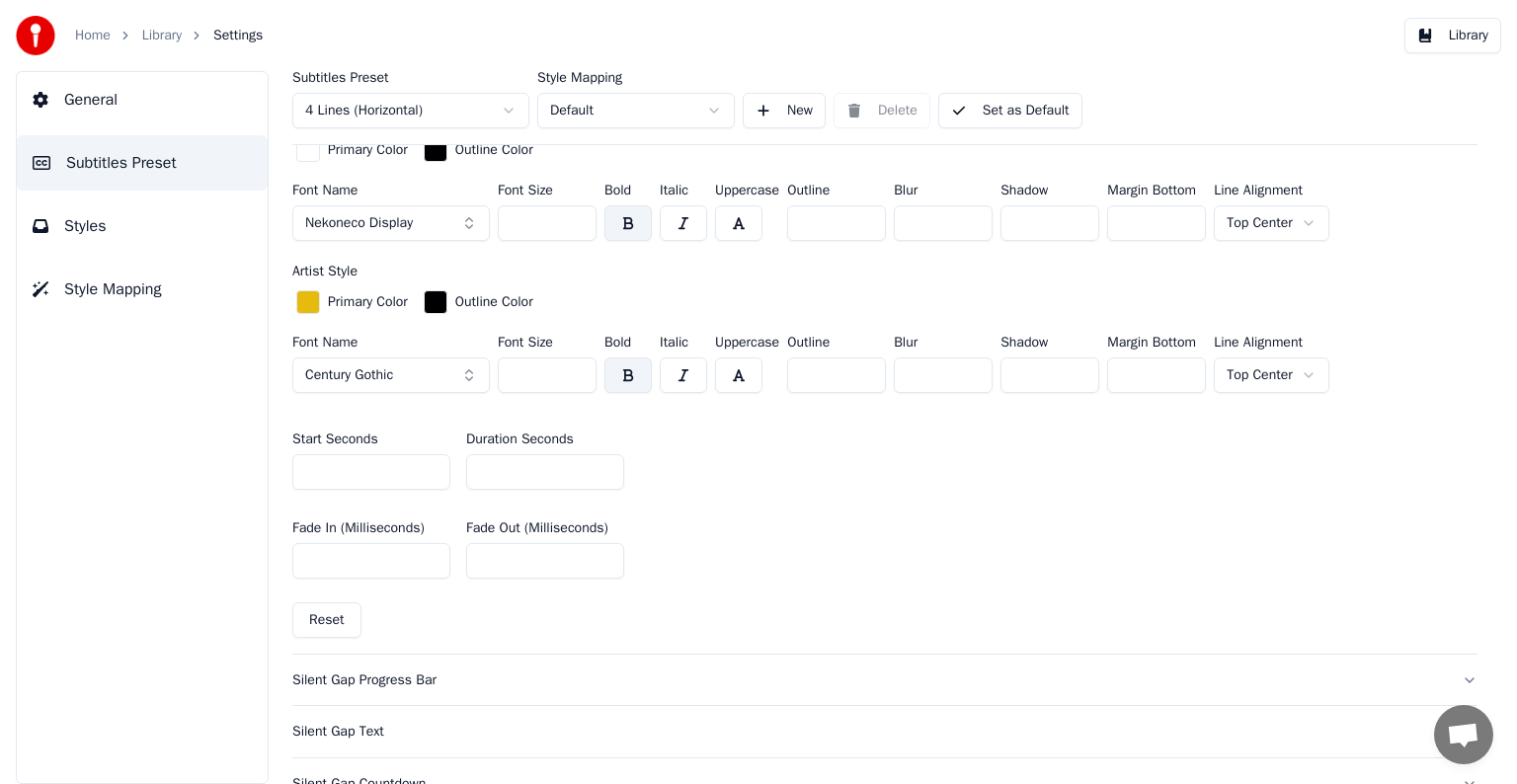 click on "*" at bounding box center (545, 472) 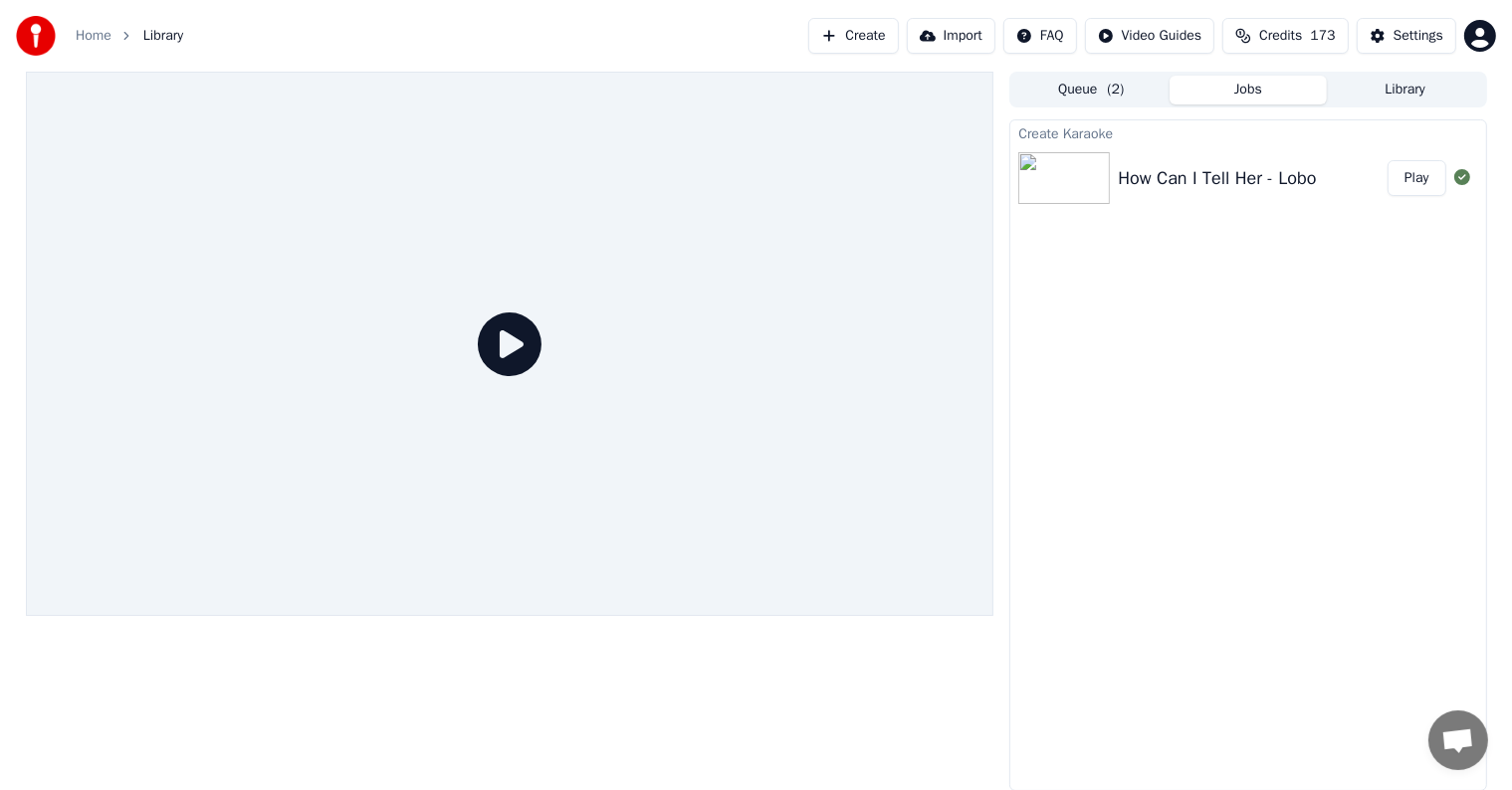 click on "Play" at bounding box center (1416, 178) 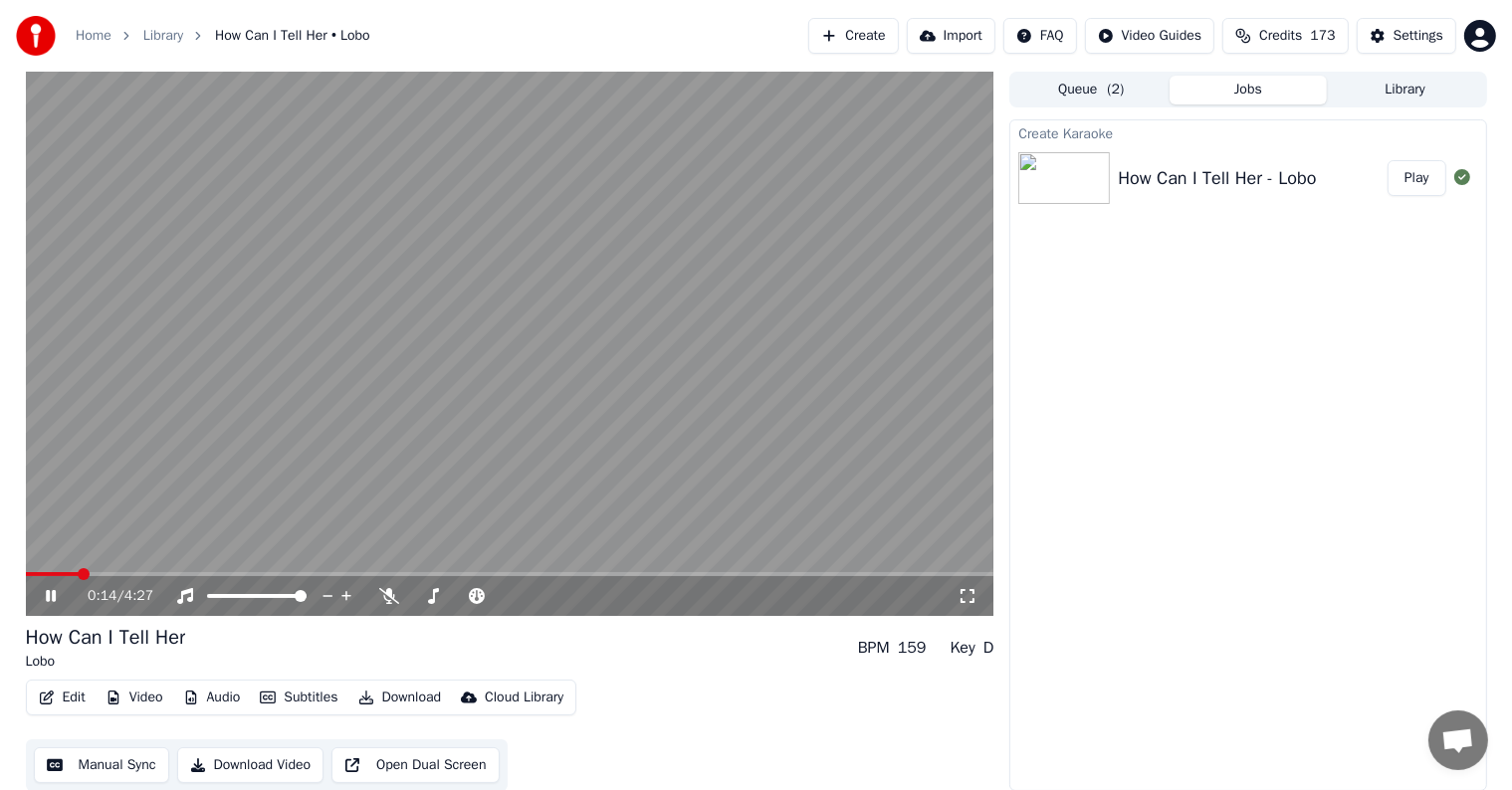 click 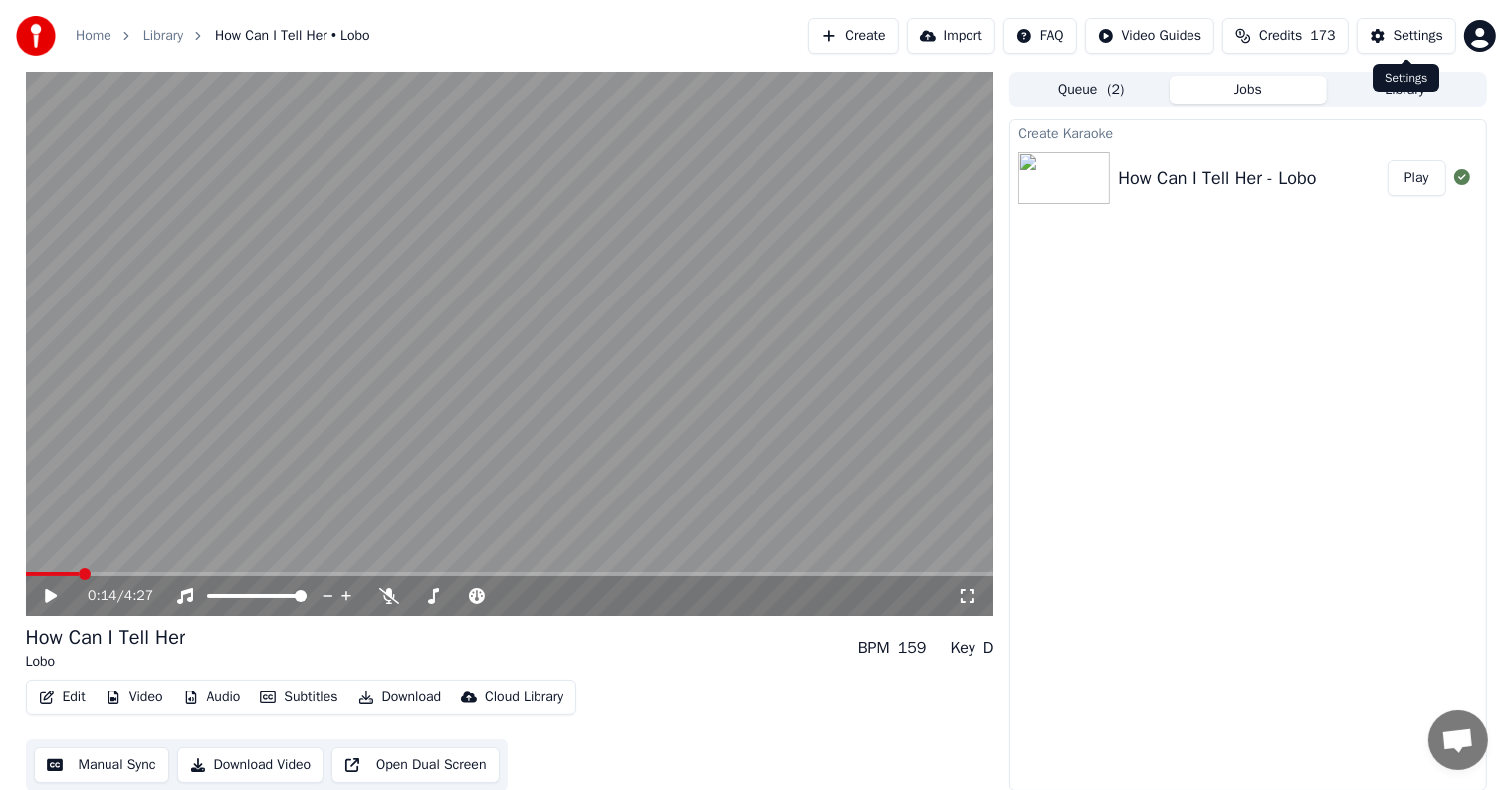 click on "Settings" at bounding box center (1418, 36) 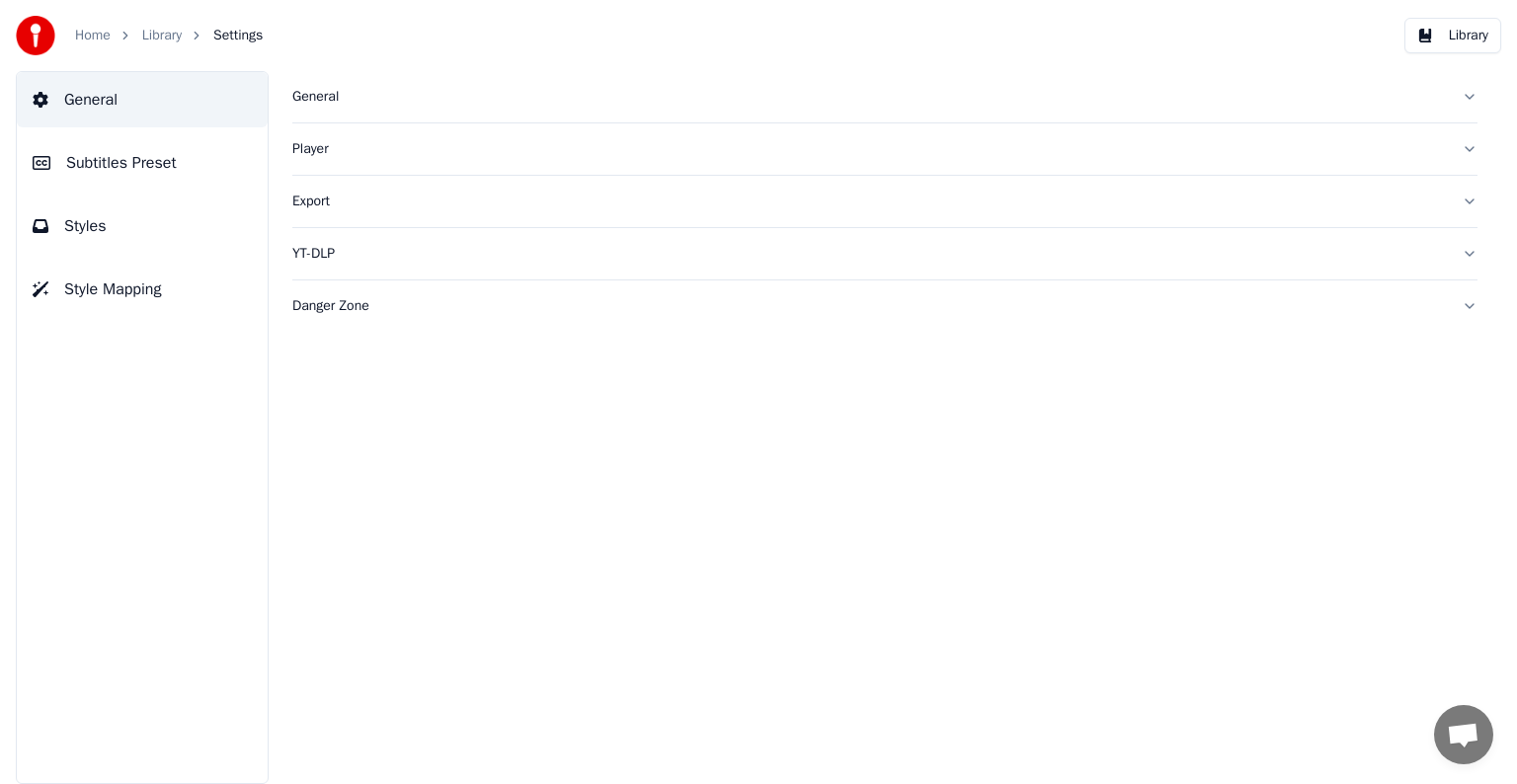 click on "Subtitles Preset" at bounding box center (121, 163) 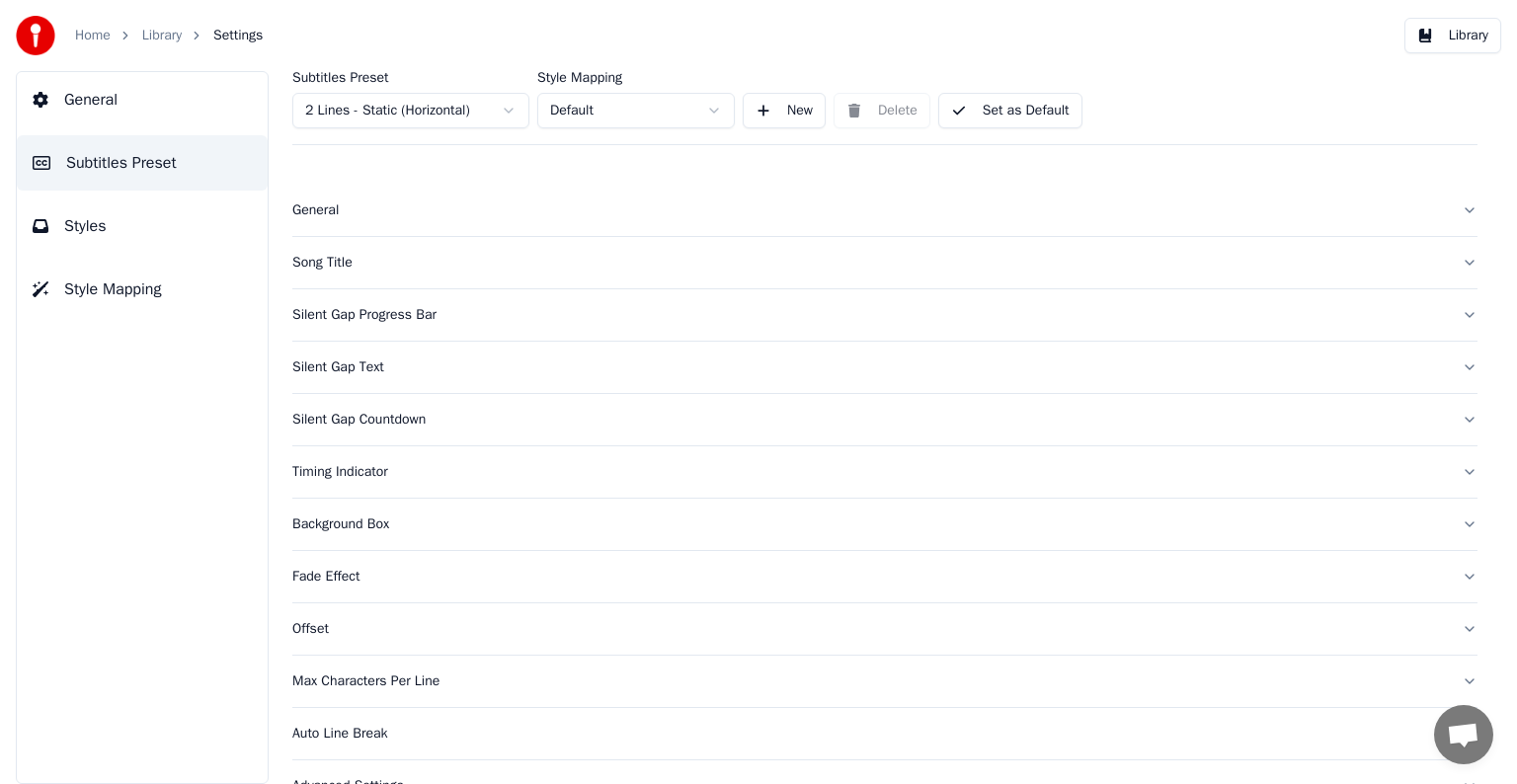click on "Home Library Settings Library General Subtitles Preset Styles Style Mapping Subtitles Preset 2 Lines - Static (Horizontal) Style Mapping Default New Delete Set as Default General Song Title Silent Gap Progress Bar Silent Gap Text Silent Gap Countdown Timing Indicator Background Box Fade Effect Offset Max Characters Per Line Auto Line Break Advanced Settings Chat [PERSON_NAME] from Youka Desktop More channels Continue on Email Network offline. Reconnecting... No messages can be received or sent for now. Youka Desktop Hello! How can I help you?  [DATE] Hi! I'ts me again. The lyrics are not appearing. Even editing to add lyrics again, it's not appearing. I already spent 22 credits for this please check 14 hours ago [DATE] [PERSON_NAME], credits should refunded automatically in case of failure, please let me check 7 hours ago Send a file Insert an emoji Send a file Audio message We run on Crisp" at bounding box center [758, 392] 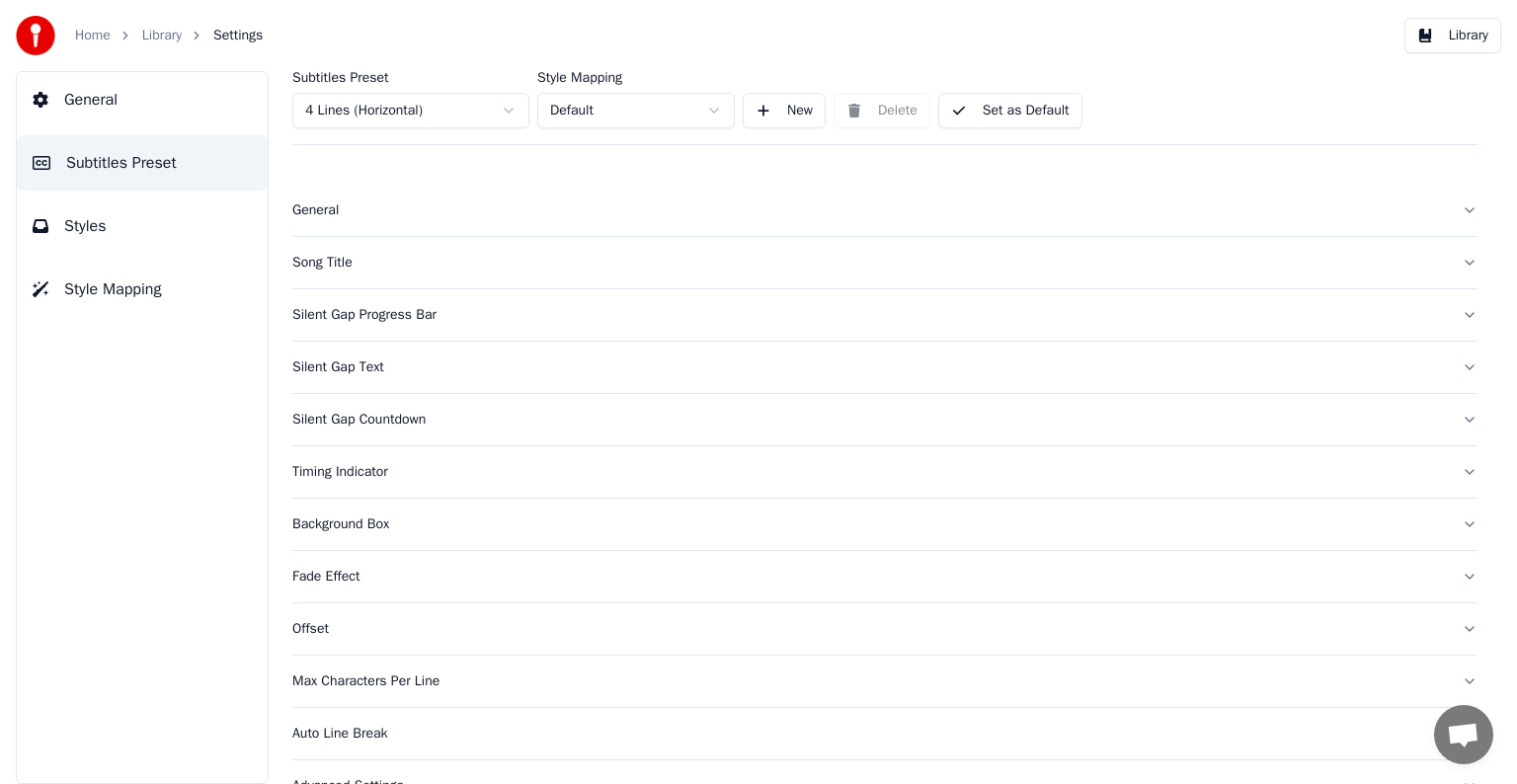 click on "Song Title" at bounding box center (869, 263) 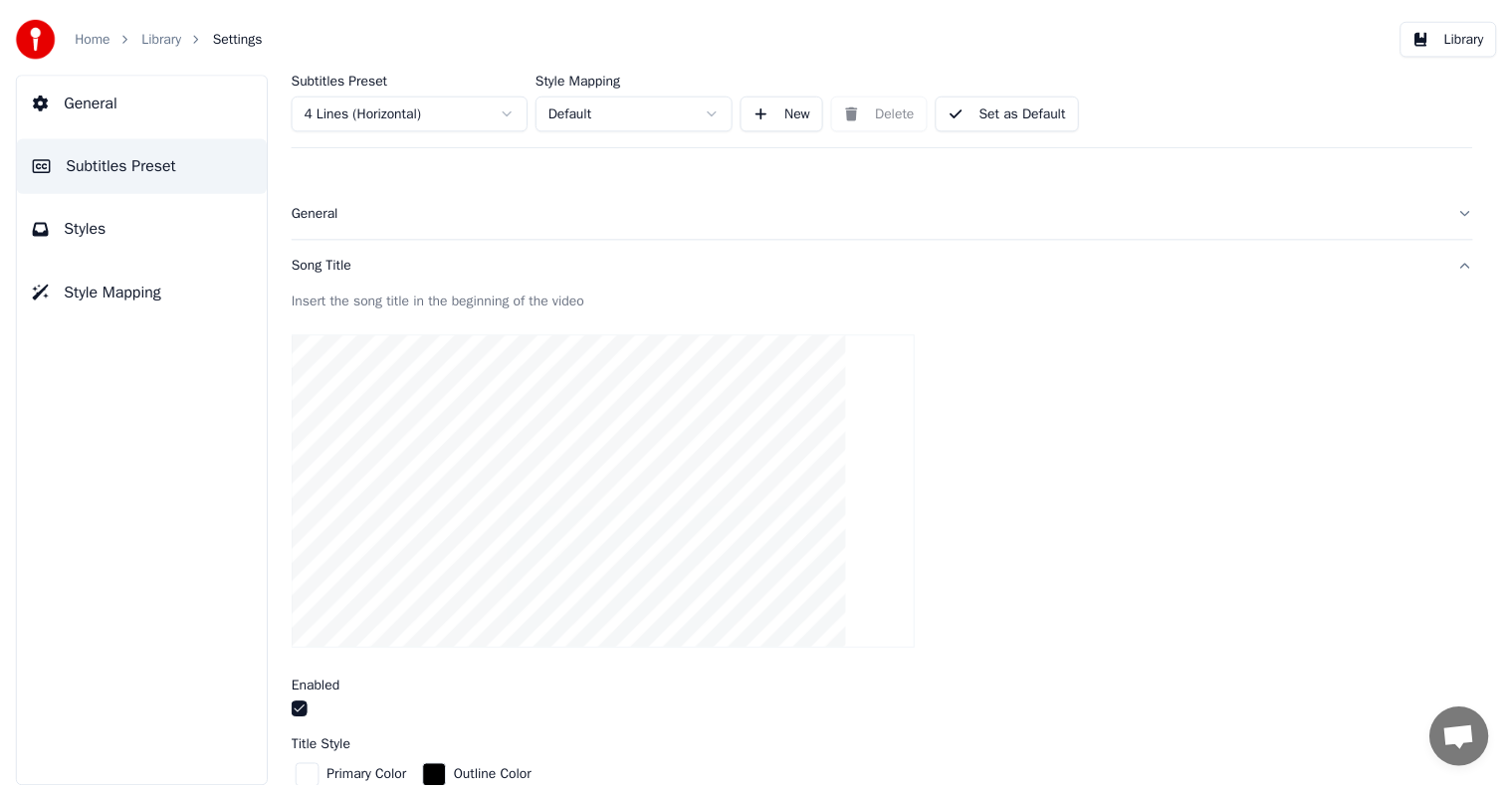 scroll, scrollTop: 628, scrollLeft: 0, axis: vertical 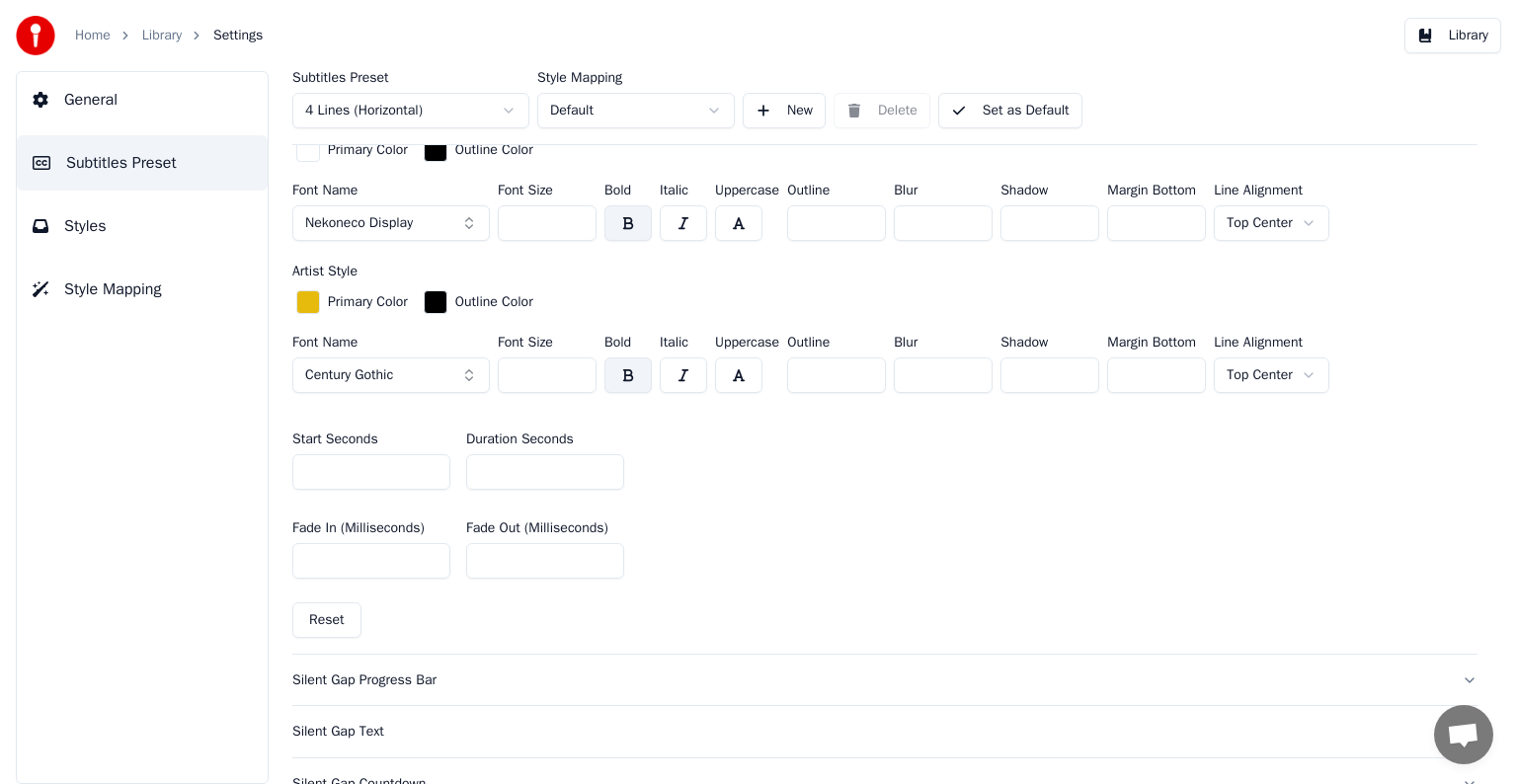 click on "*" at bounding box center (545, 472) 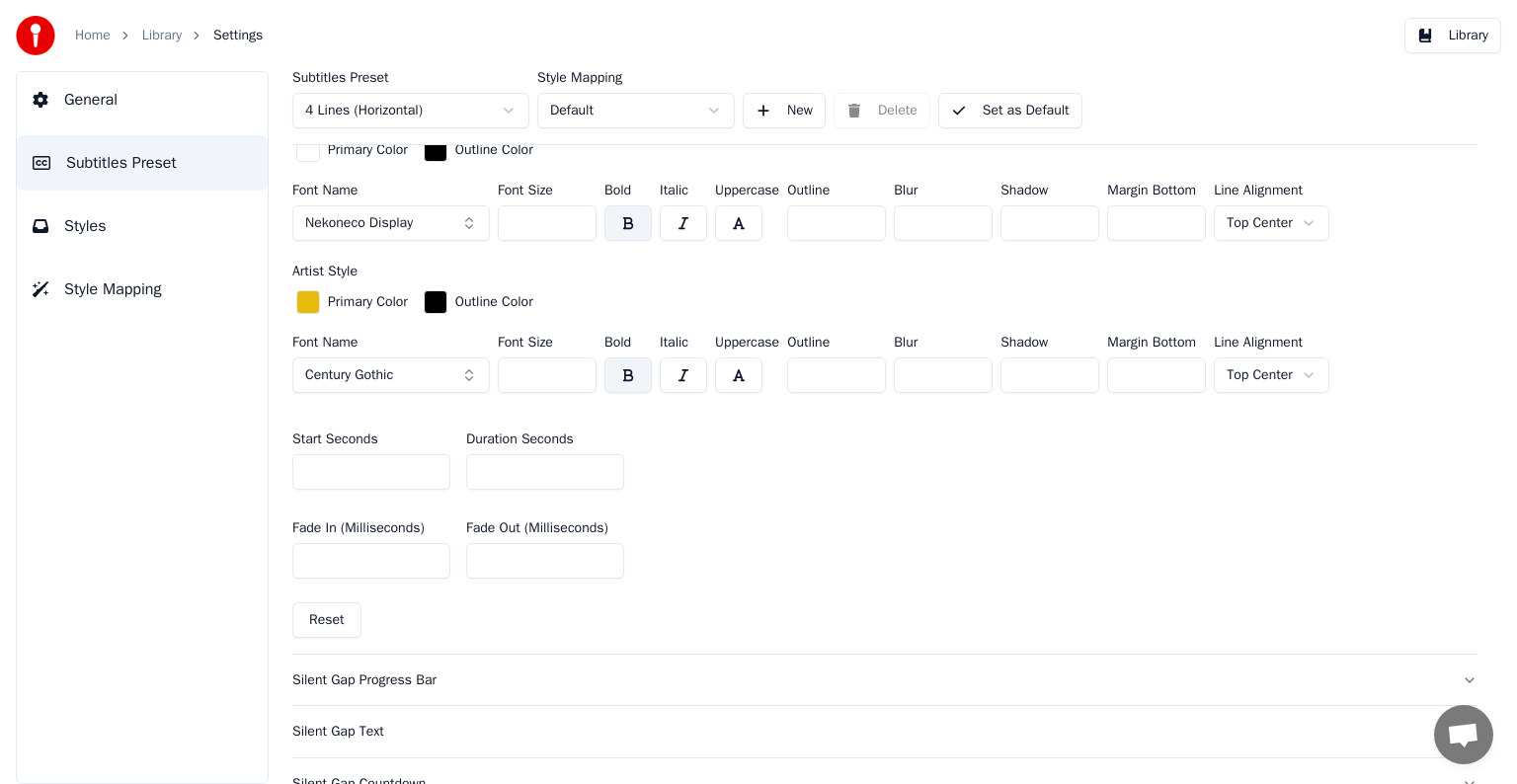 click on "Set as Default" at bounding box center [1010, 111] 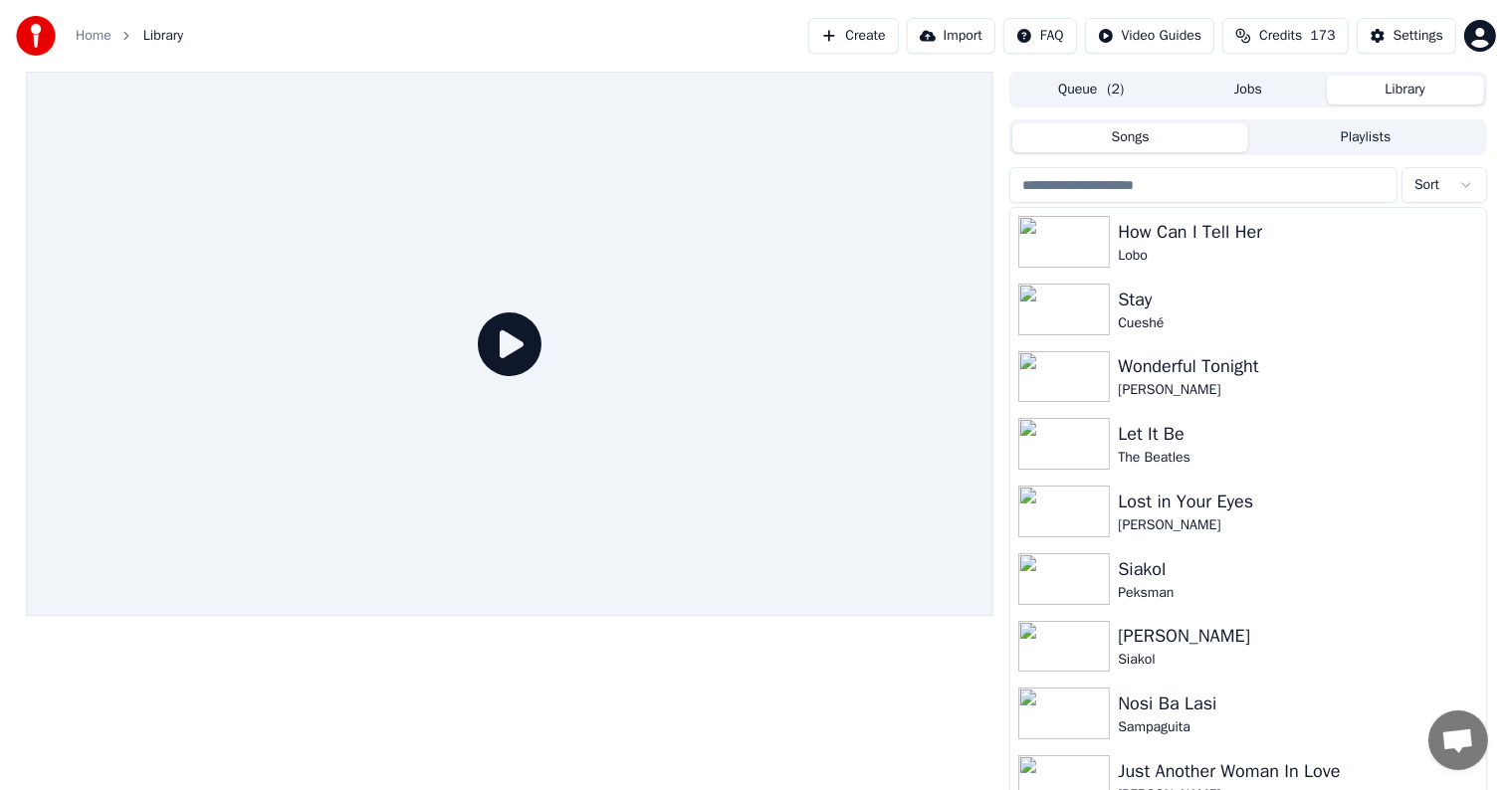 click on "Library" at bounding box center (1405, 90) 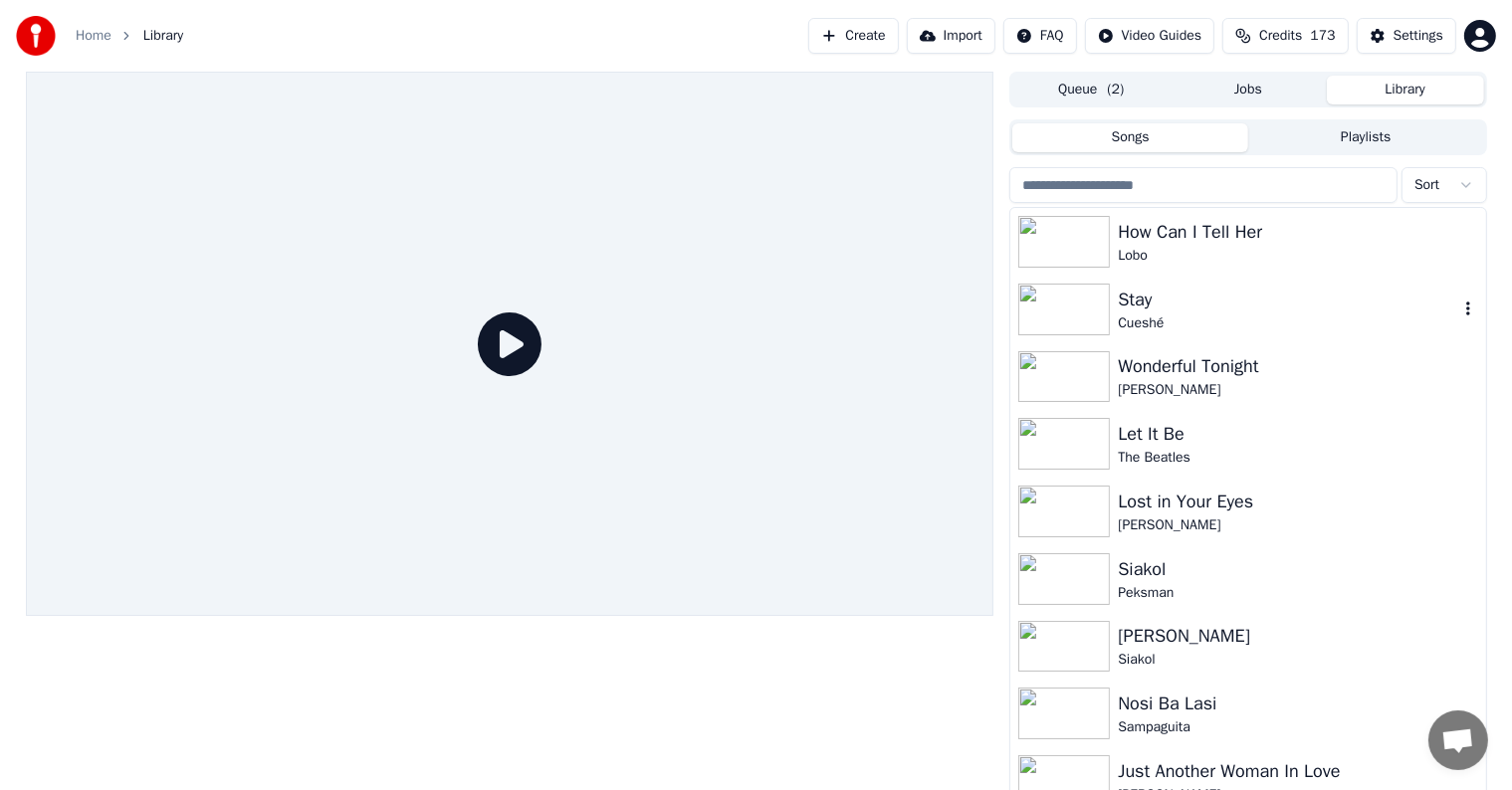 click on "Cueshé" at bounding box center [1287, 323] 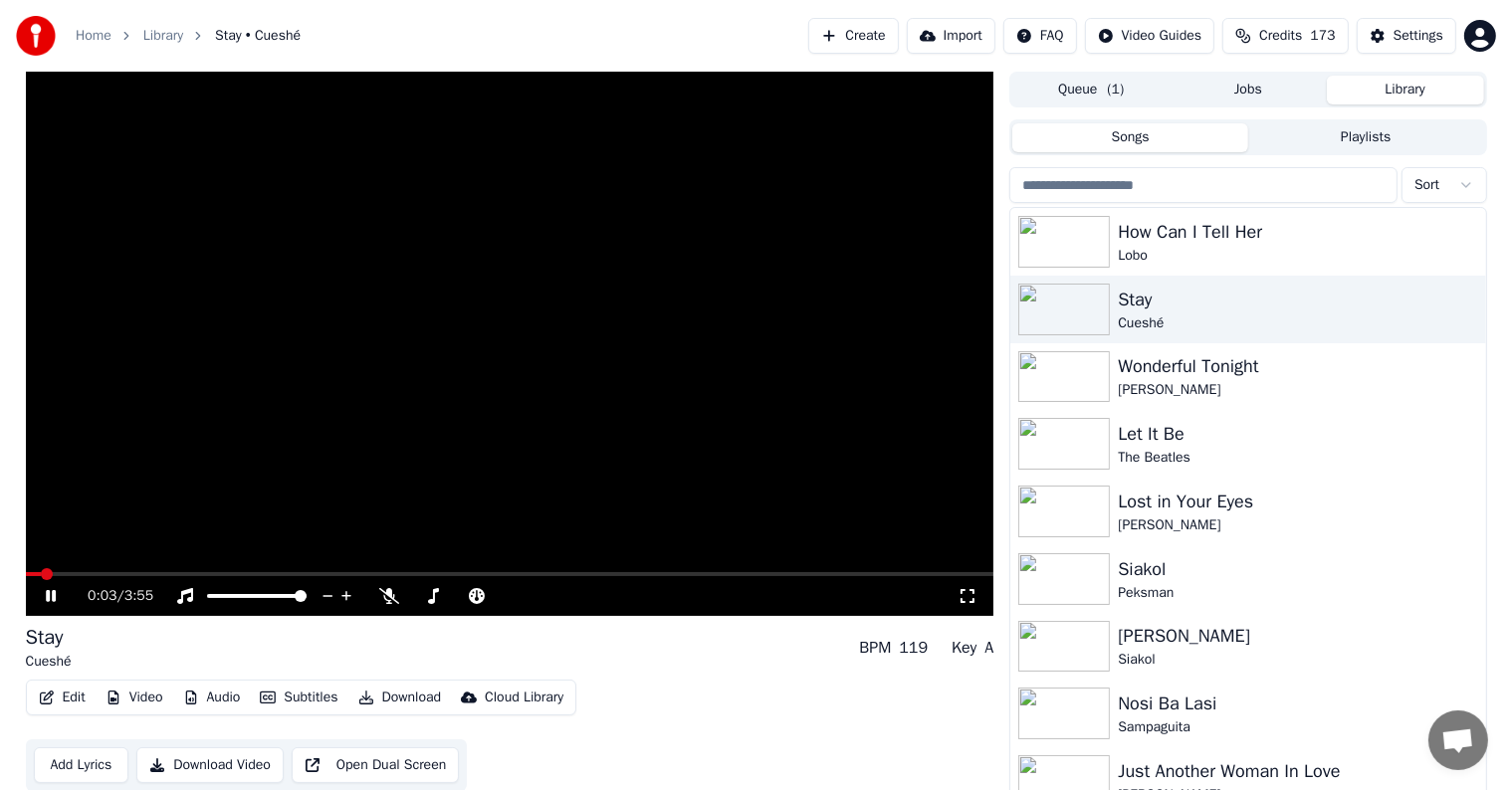 click 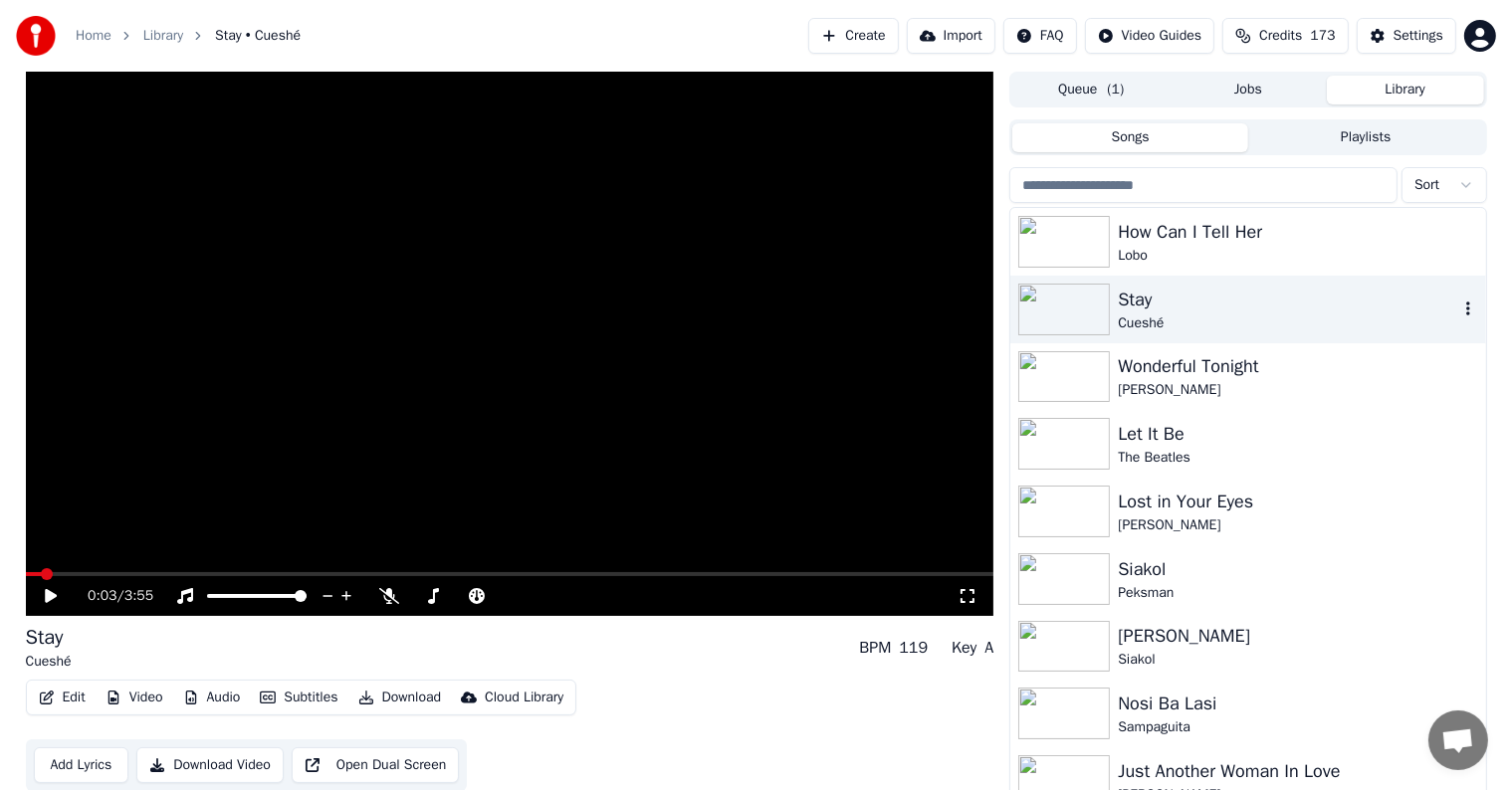 click on "Stay" at bounding box center (1287, 299) 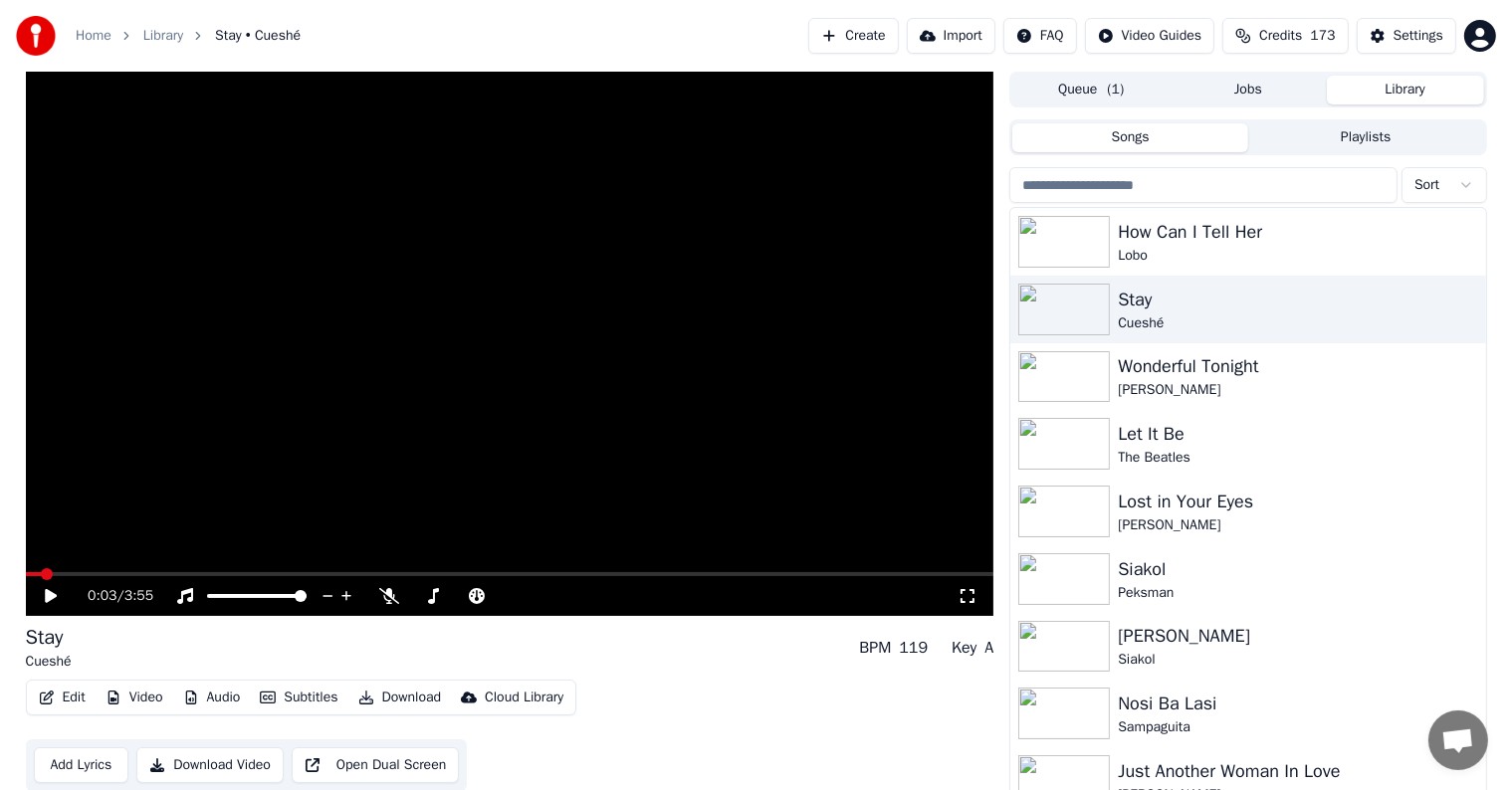 click 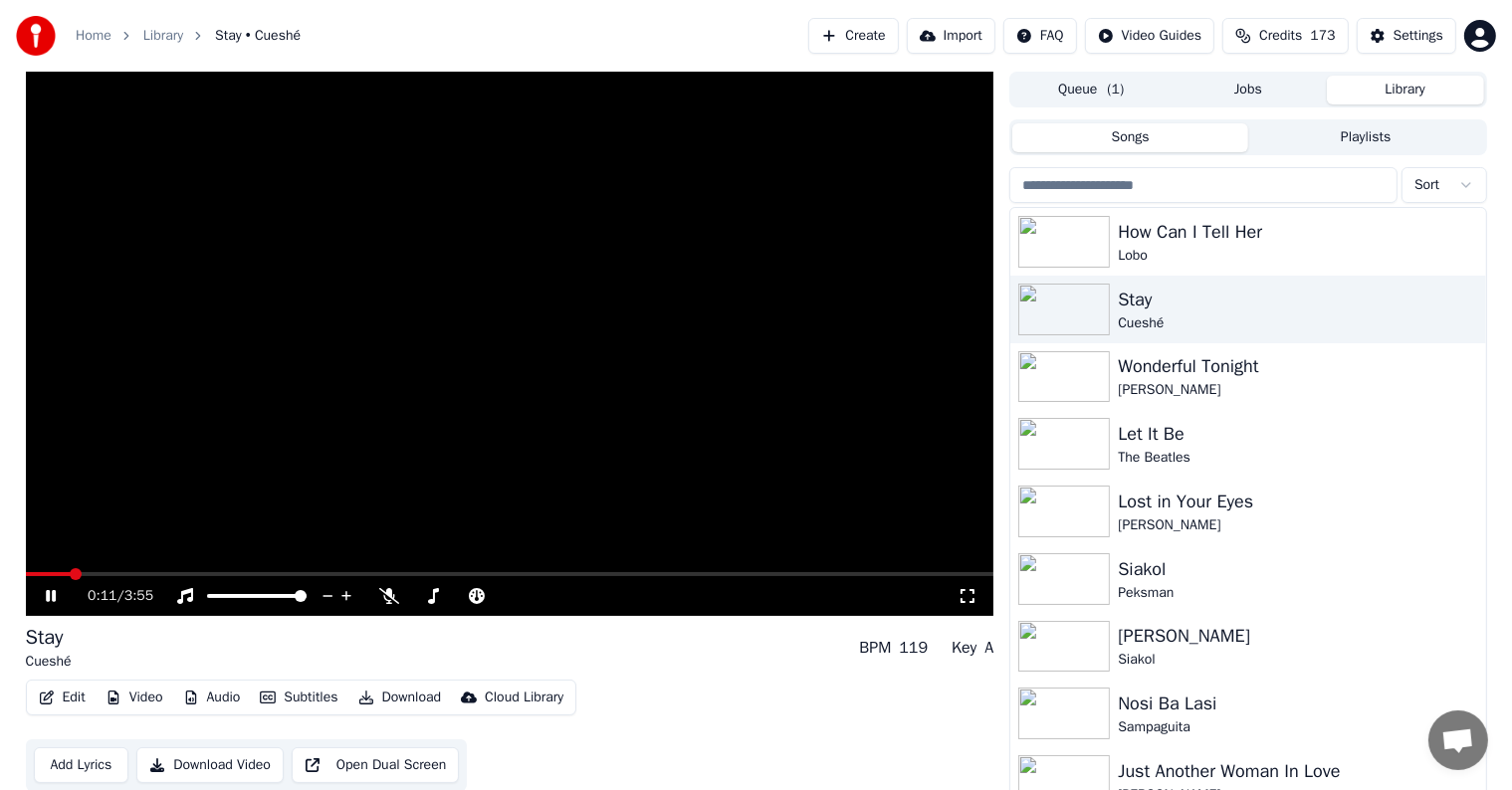 click at bounding box center (510, 574) 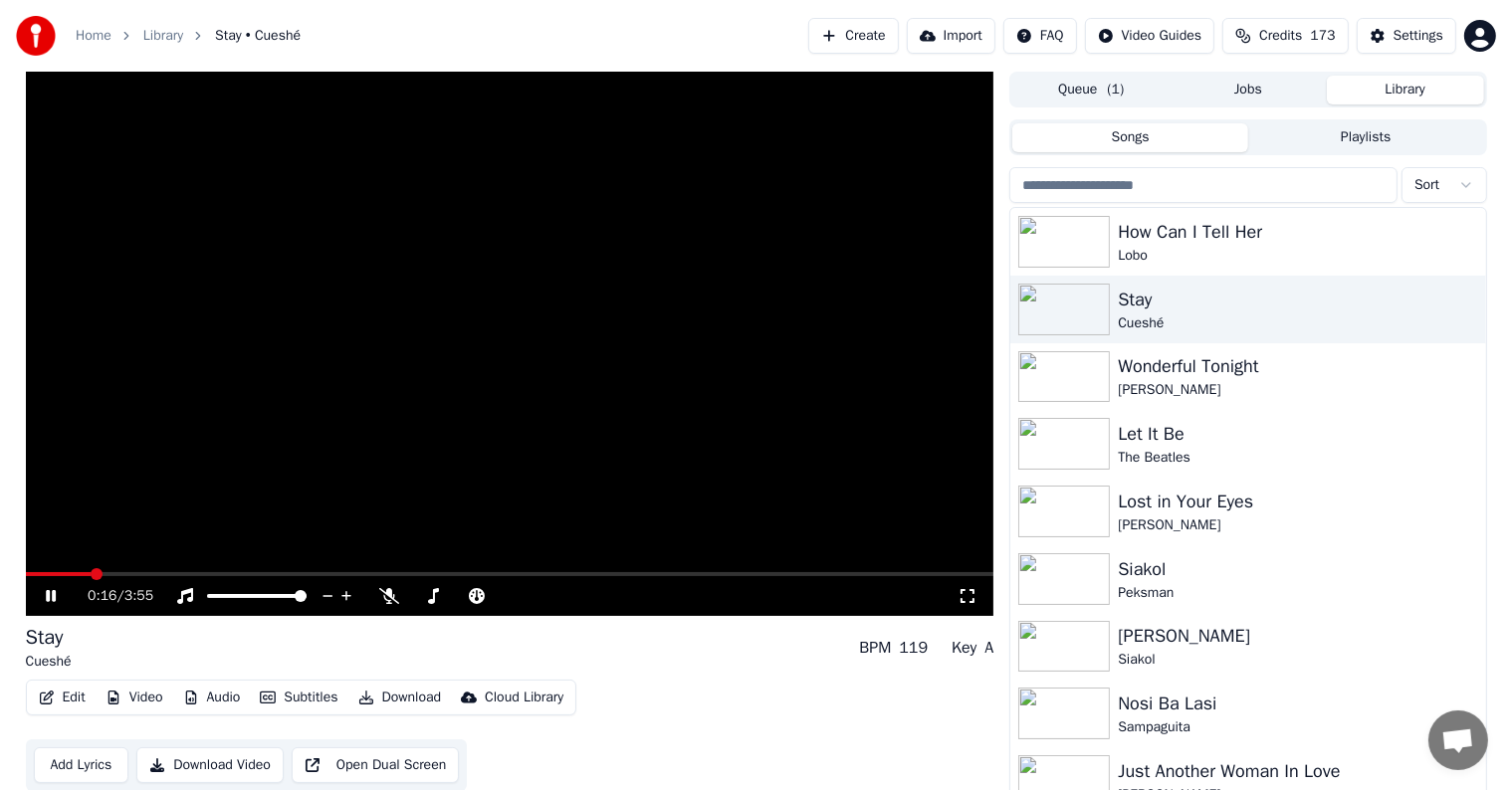 click at bounding box center [510, 574] 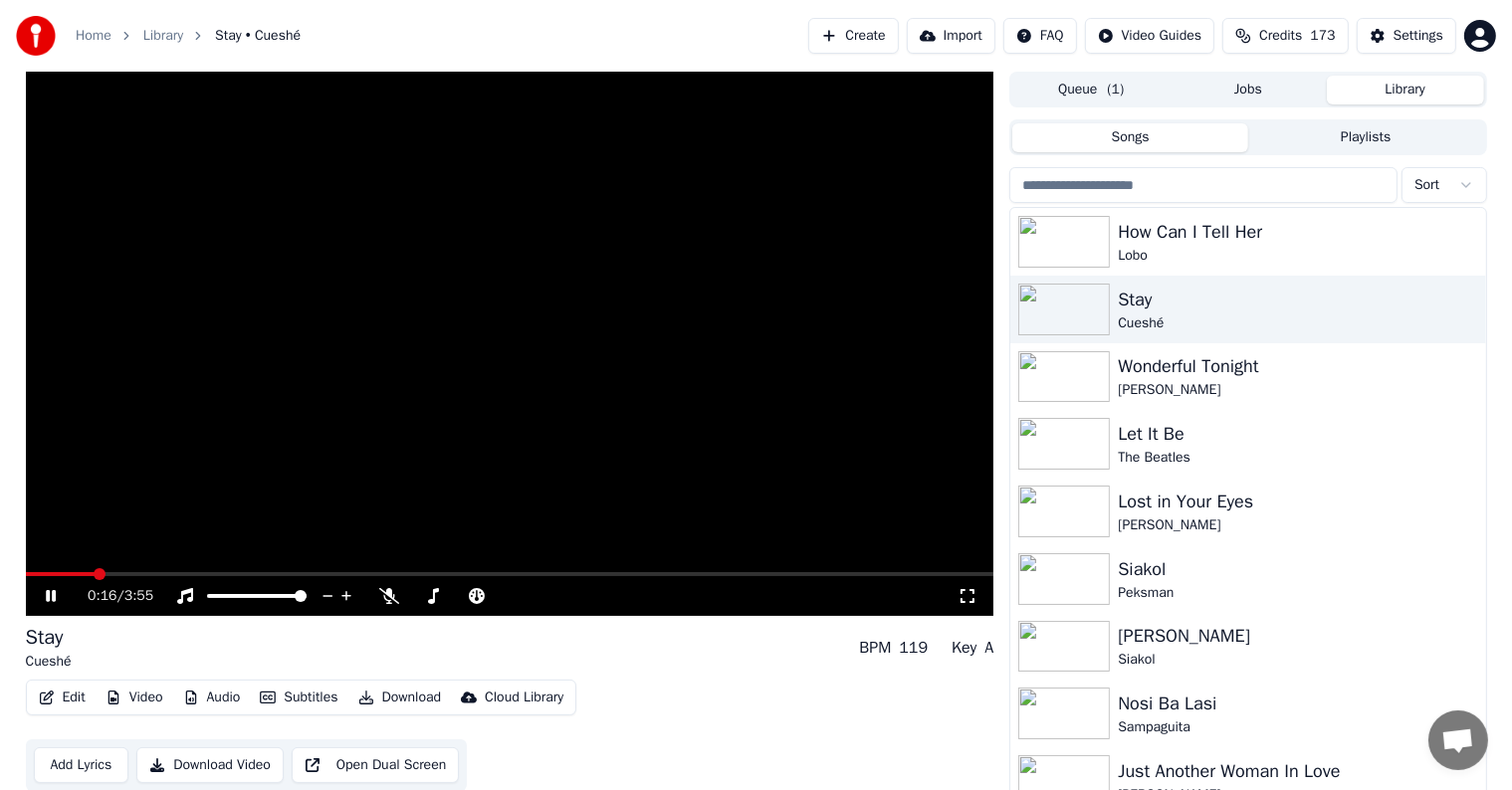 click at bounding box center [510, 574] 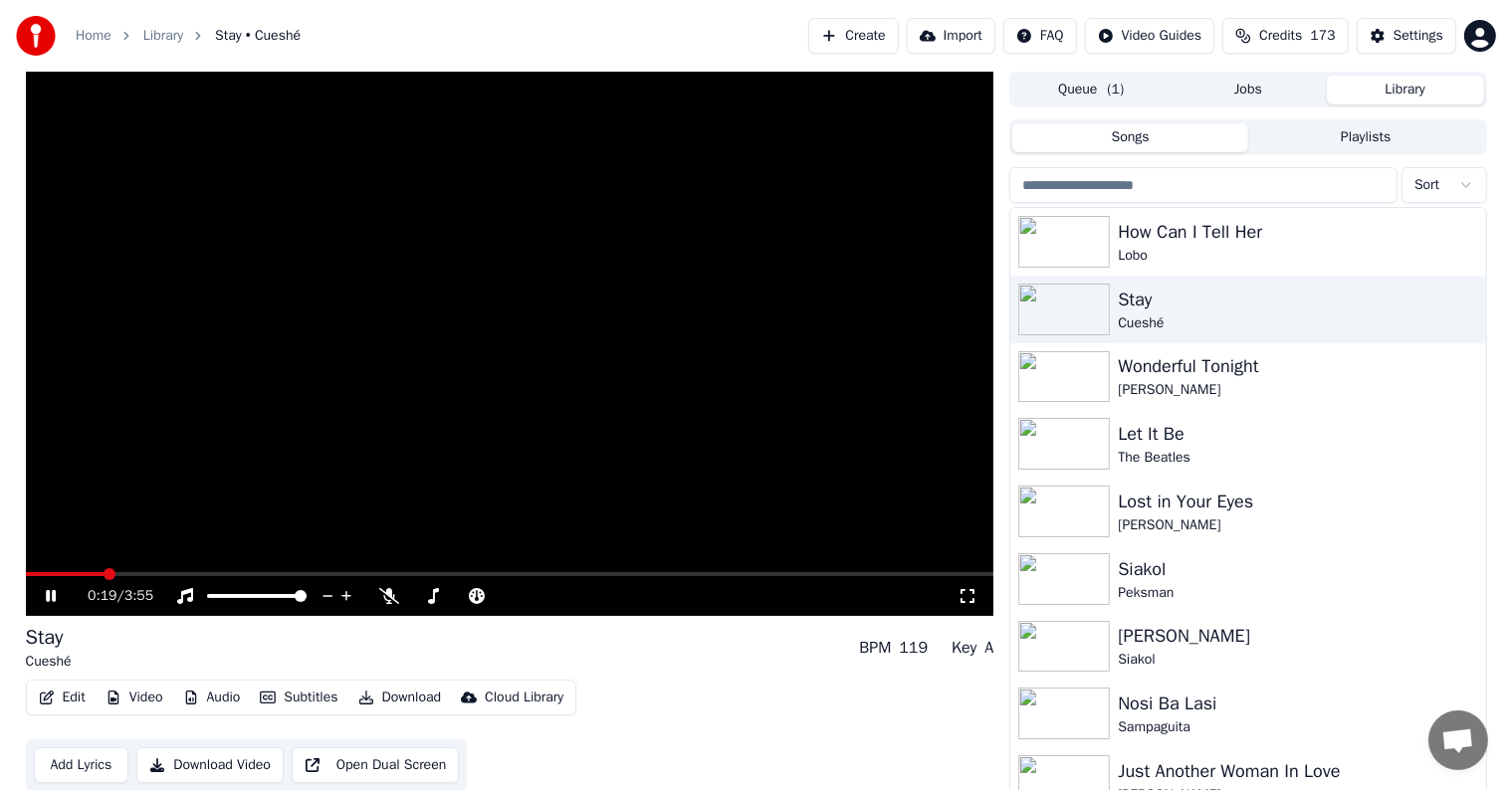 click 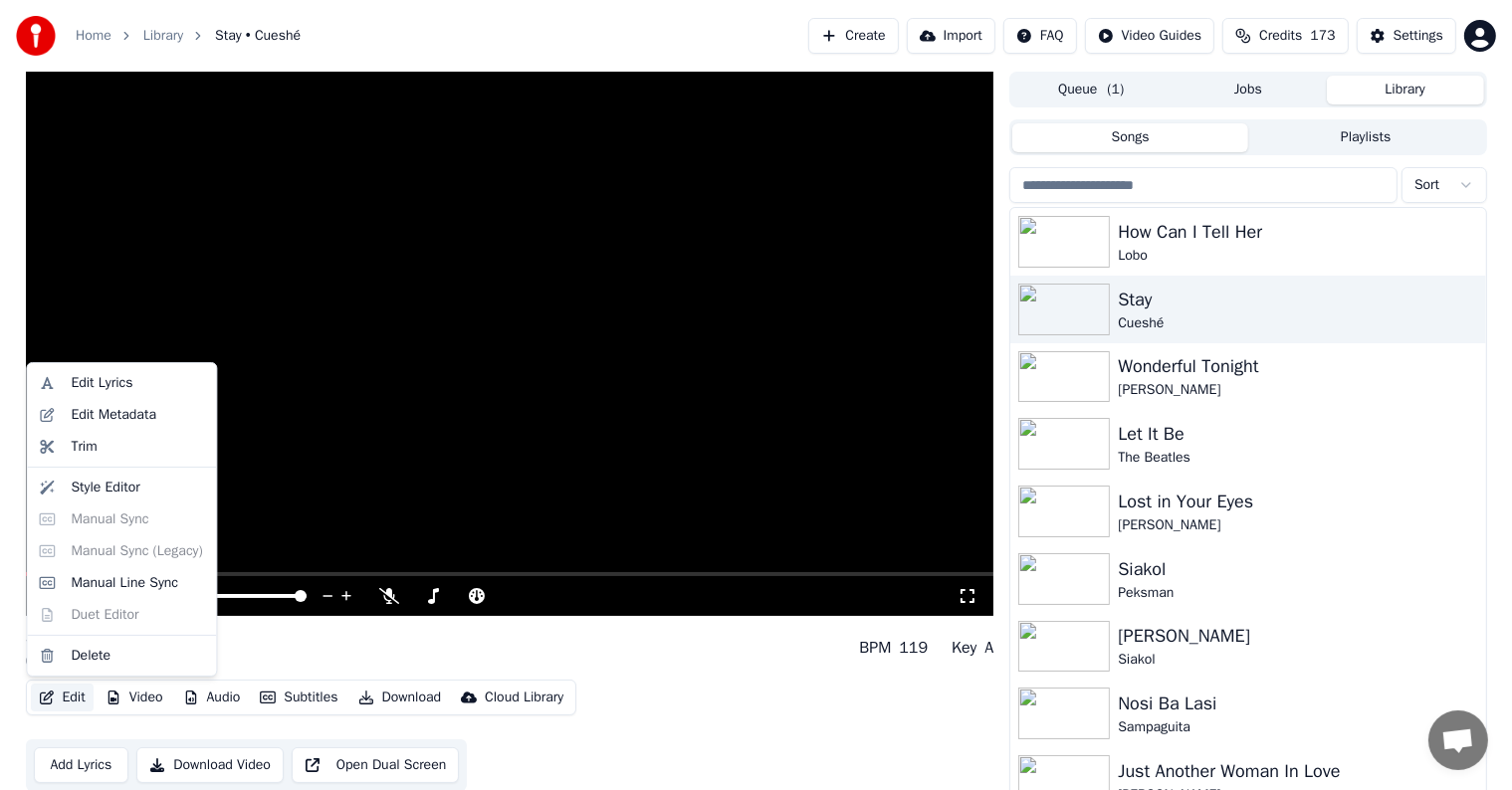 click on "Edit" at bounding box center (62, 697) 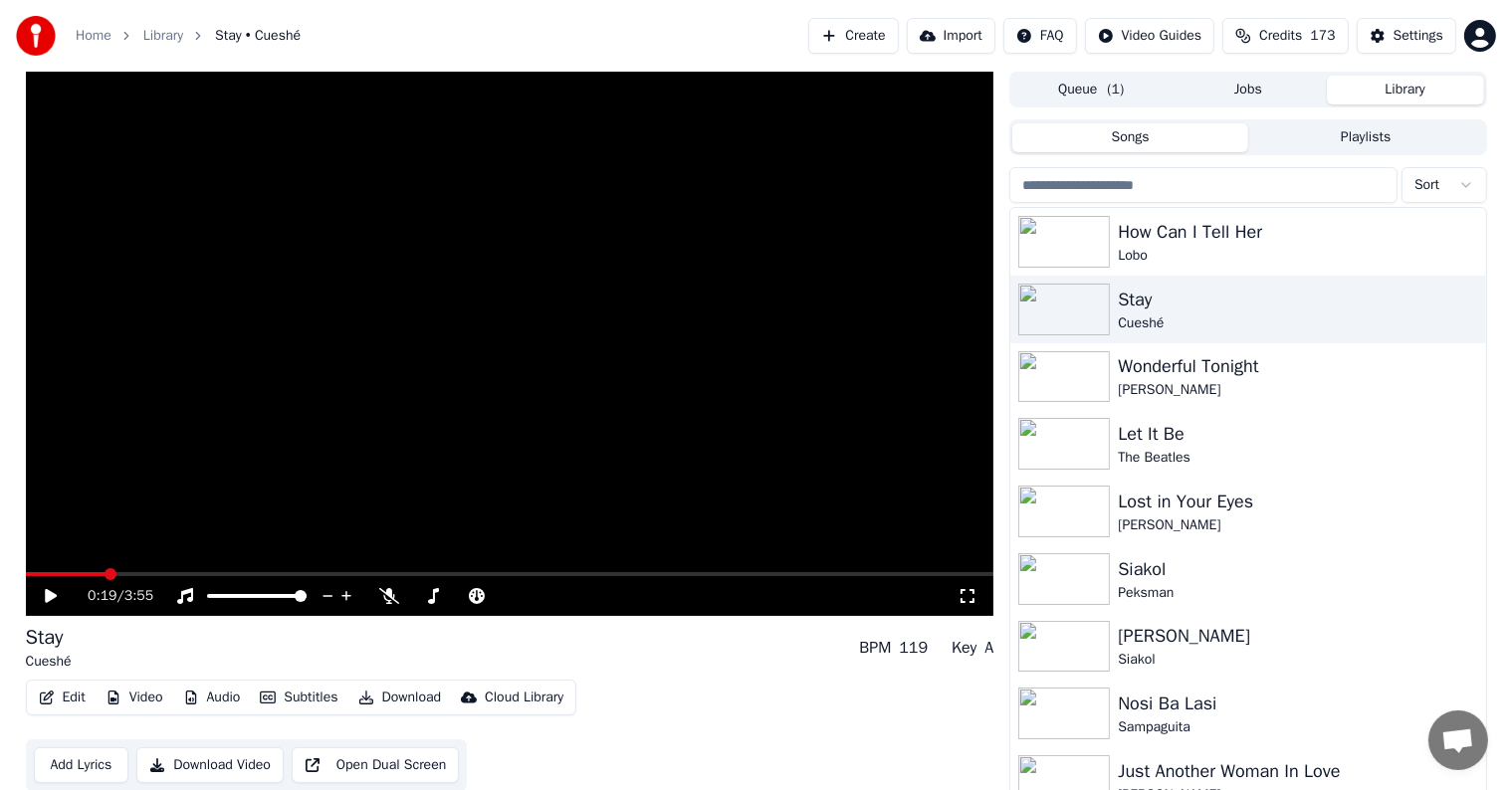 click on "Add Lyrics" at bounding box center [82, 765] 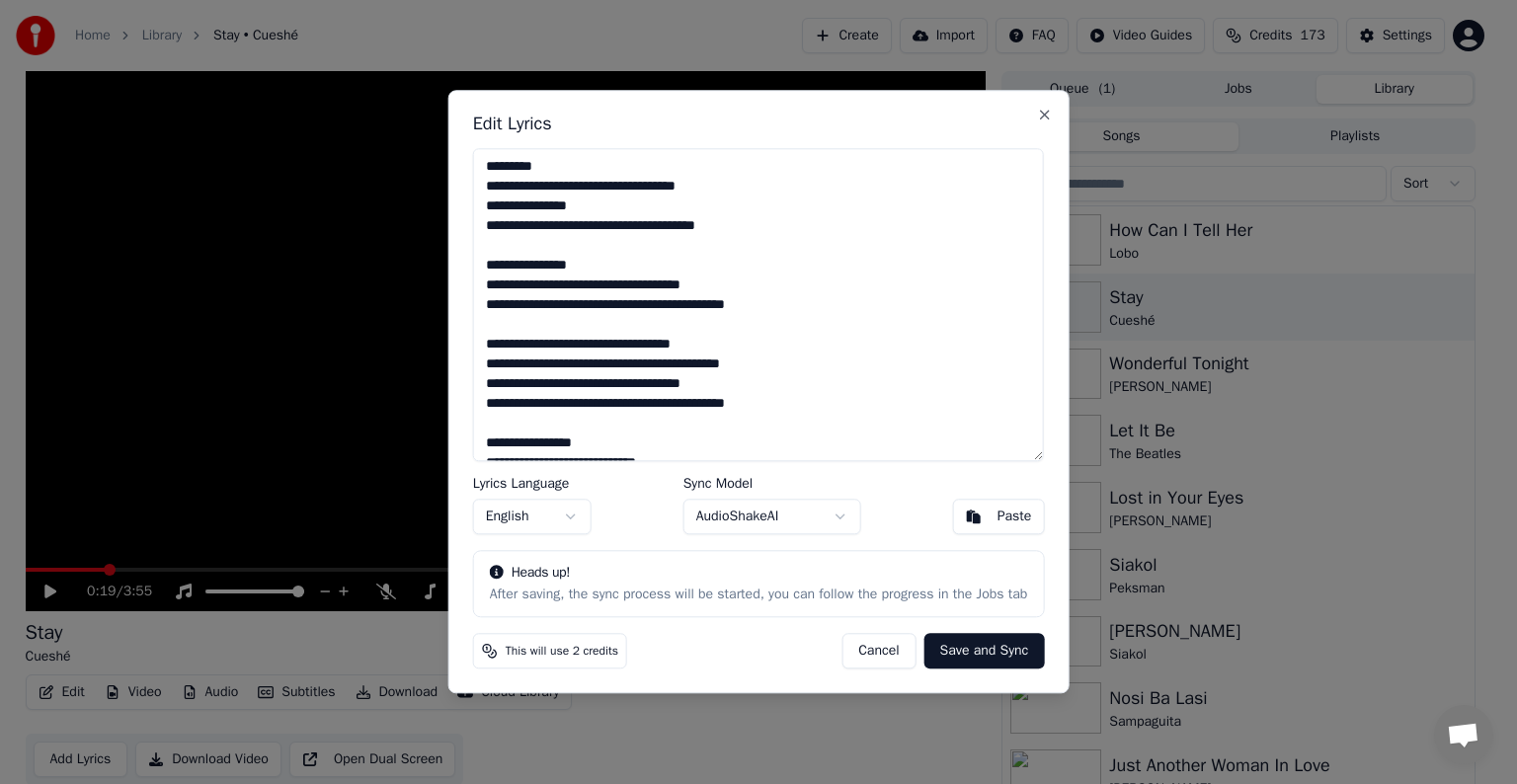 click on "Save and Sync" at bounding box center (985, 652) 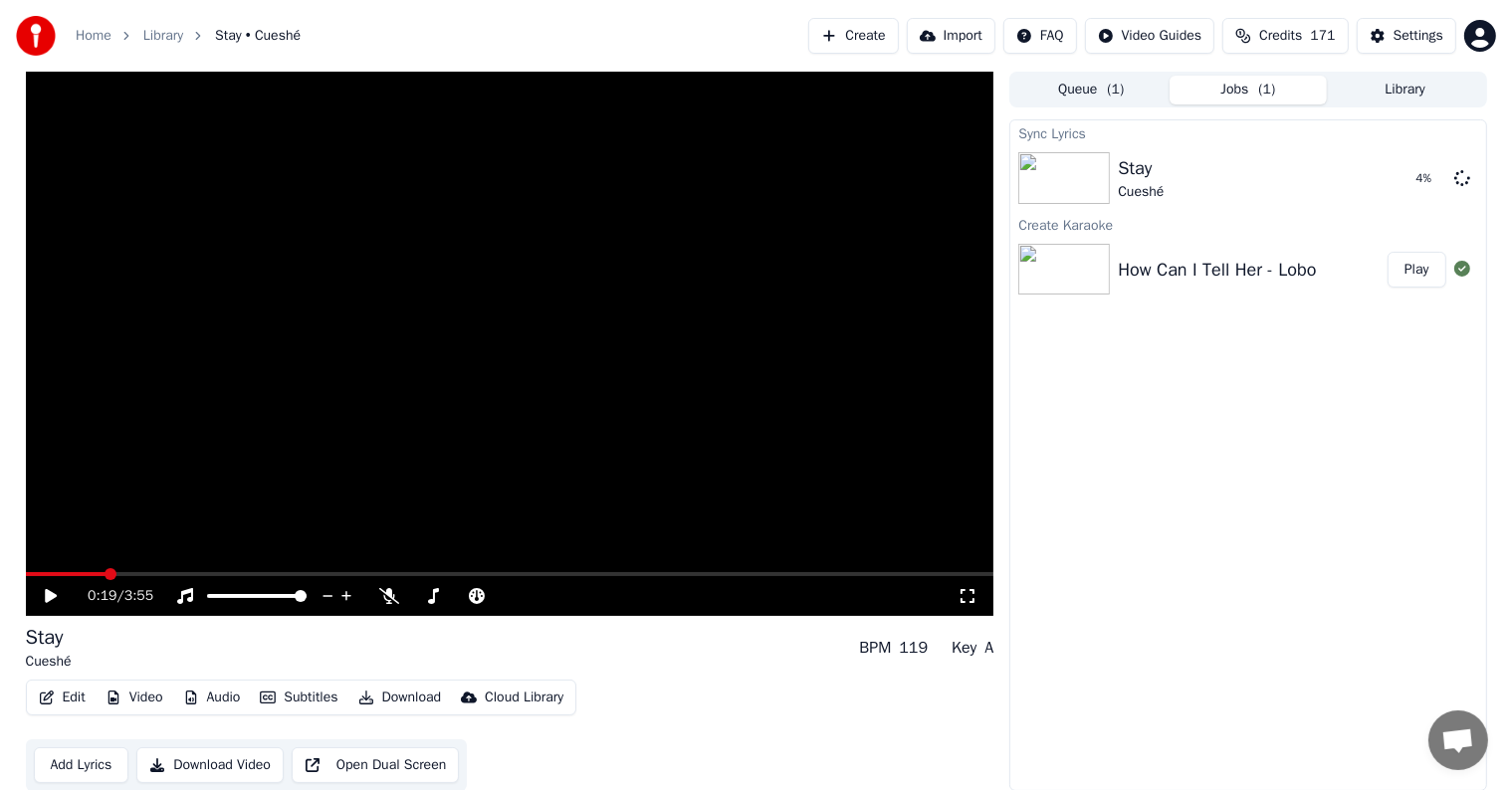 click at bounding box center [1457, 742] 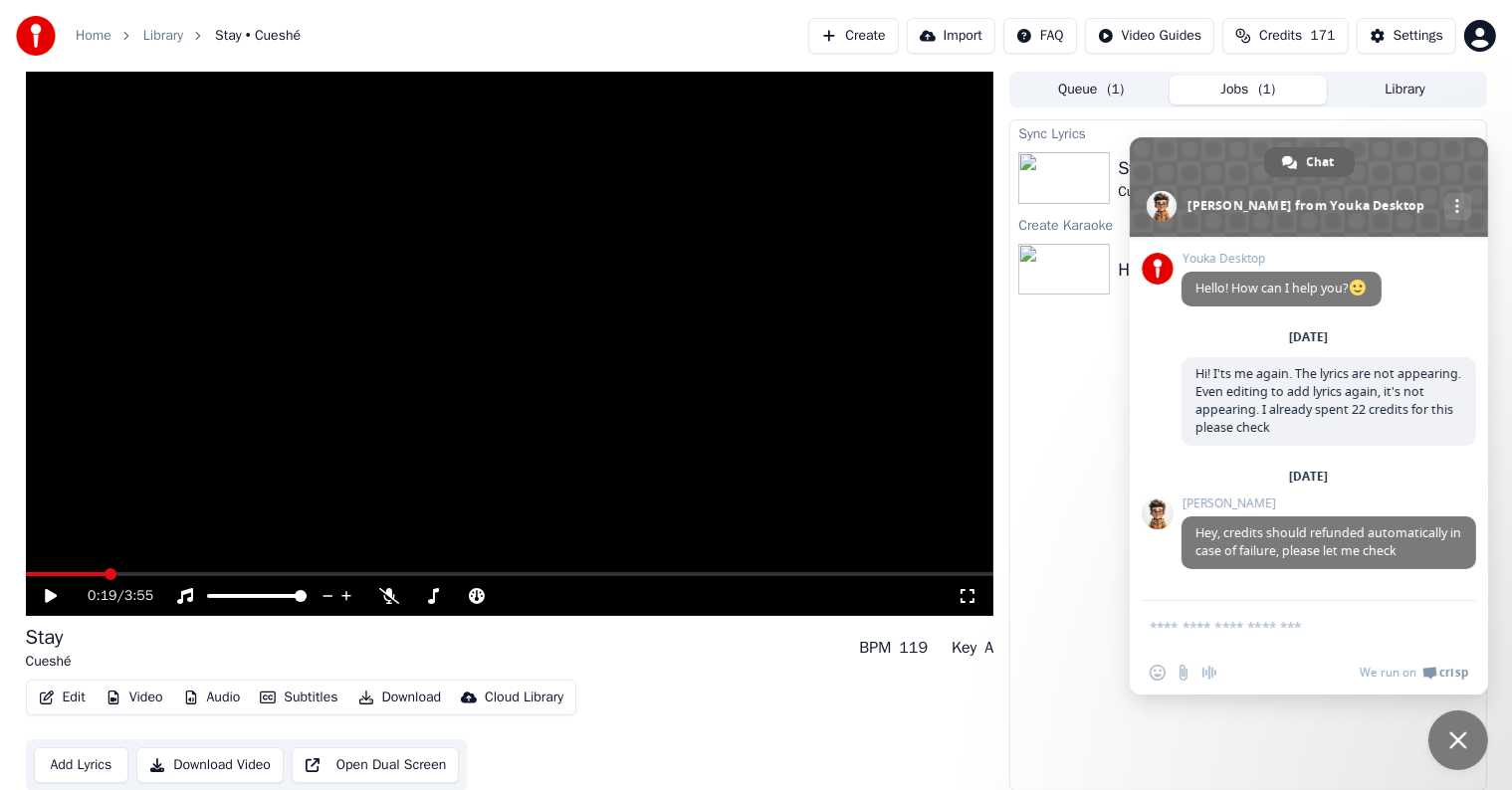 scroll, scrollTop: 13, scrollLeft: 0, axis: vertical 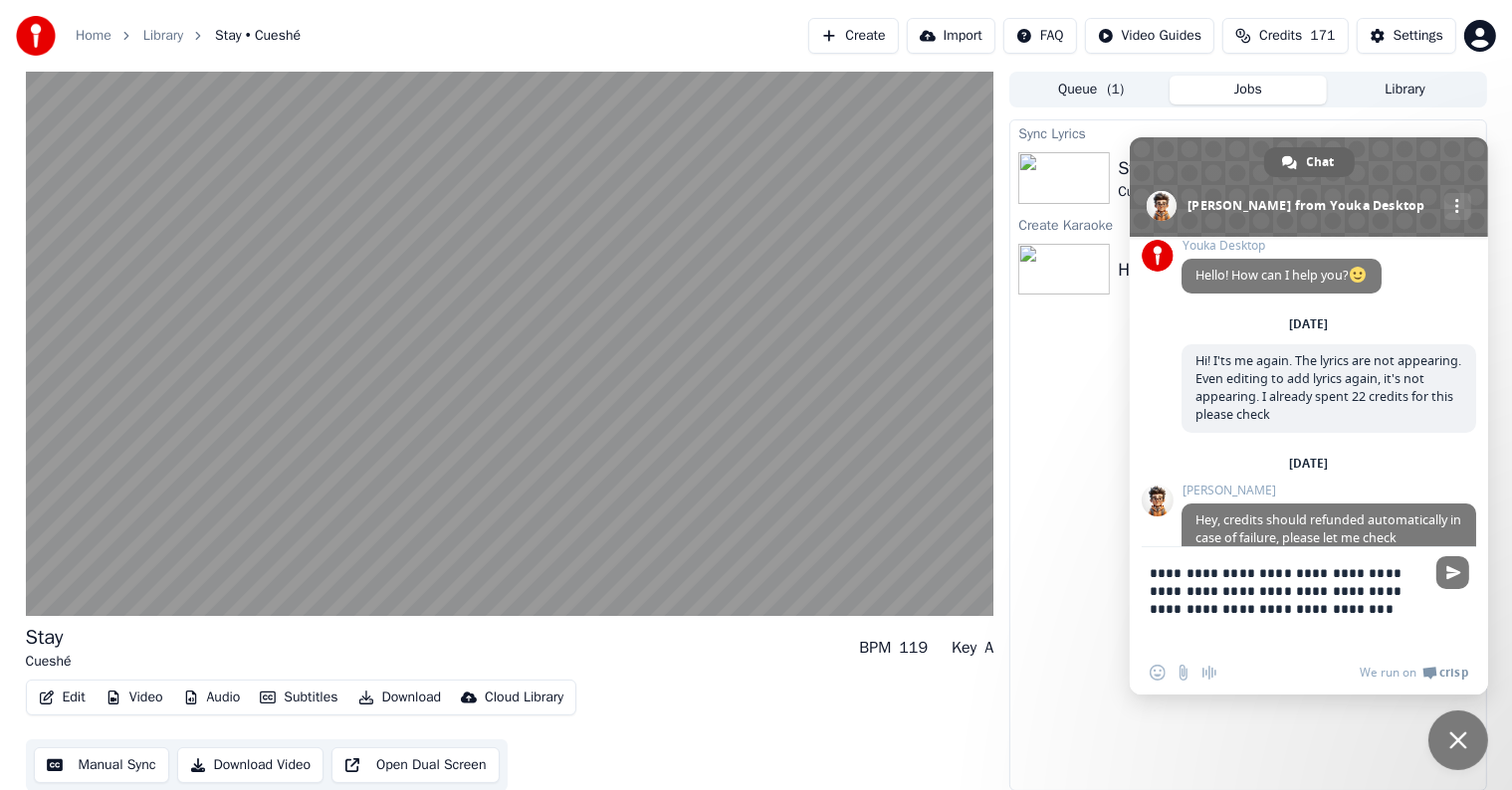 click on "**********" at bounding box center [1289, 599] 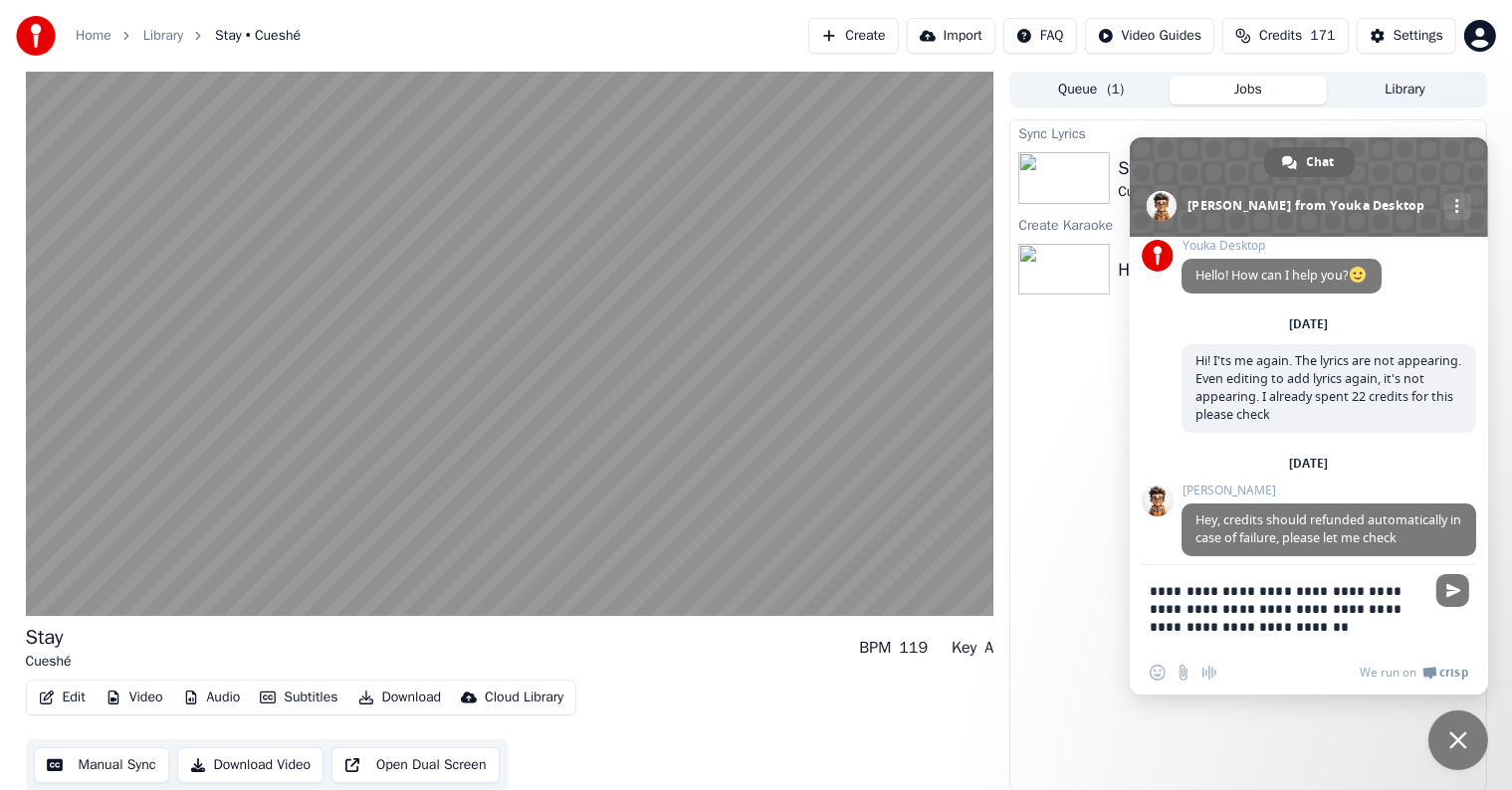 click on "**********" at bounding box center (1289, 608) 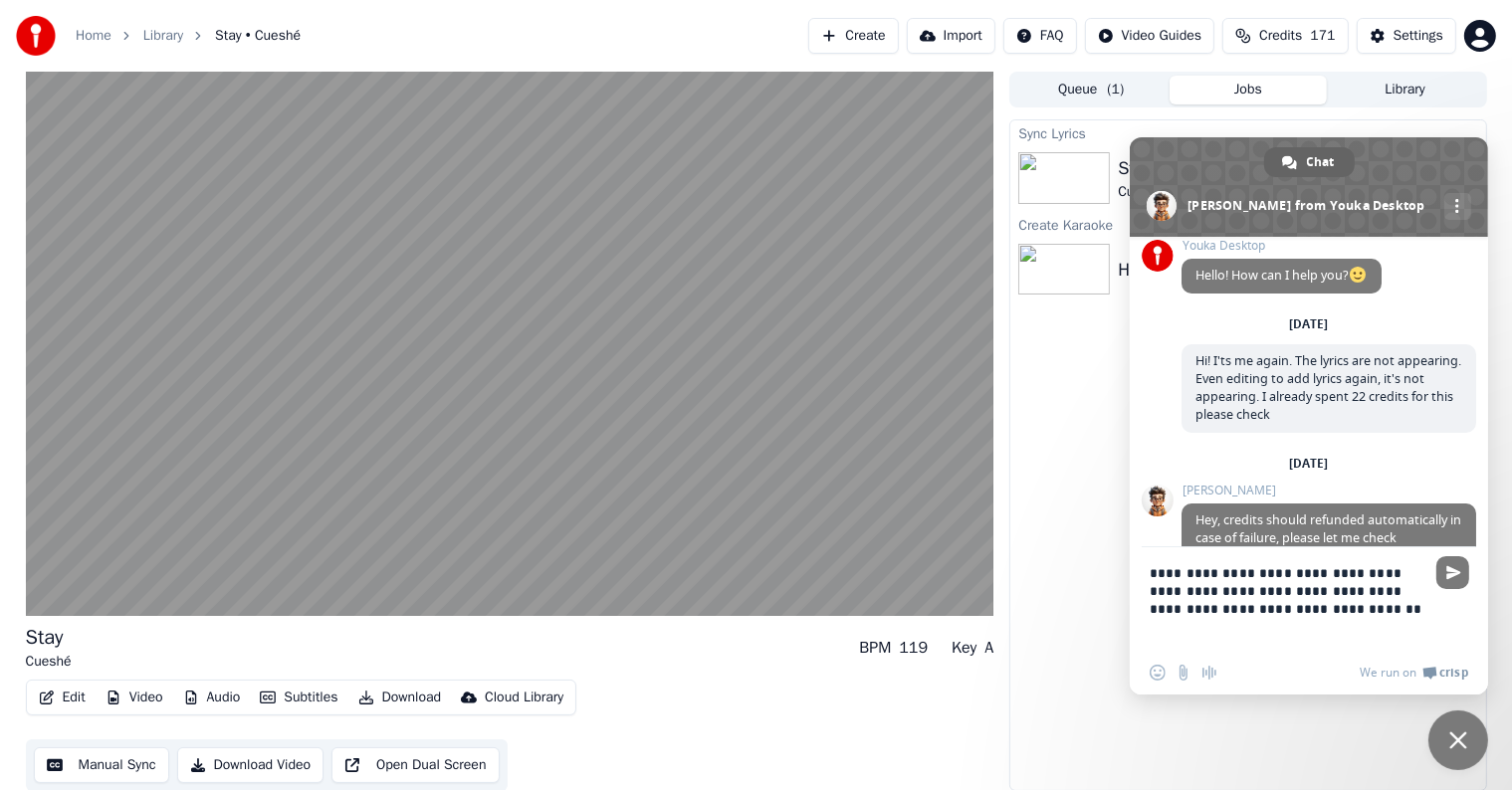 type on "**********" 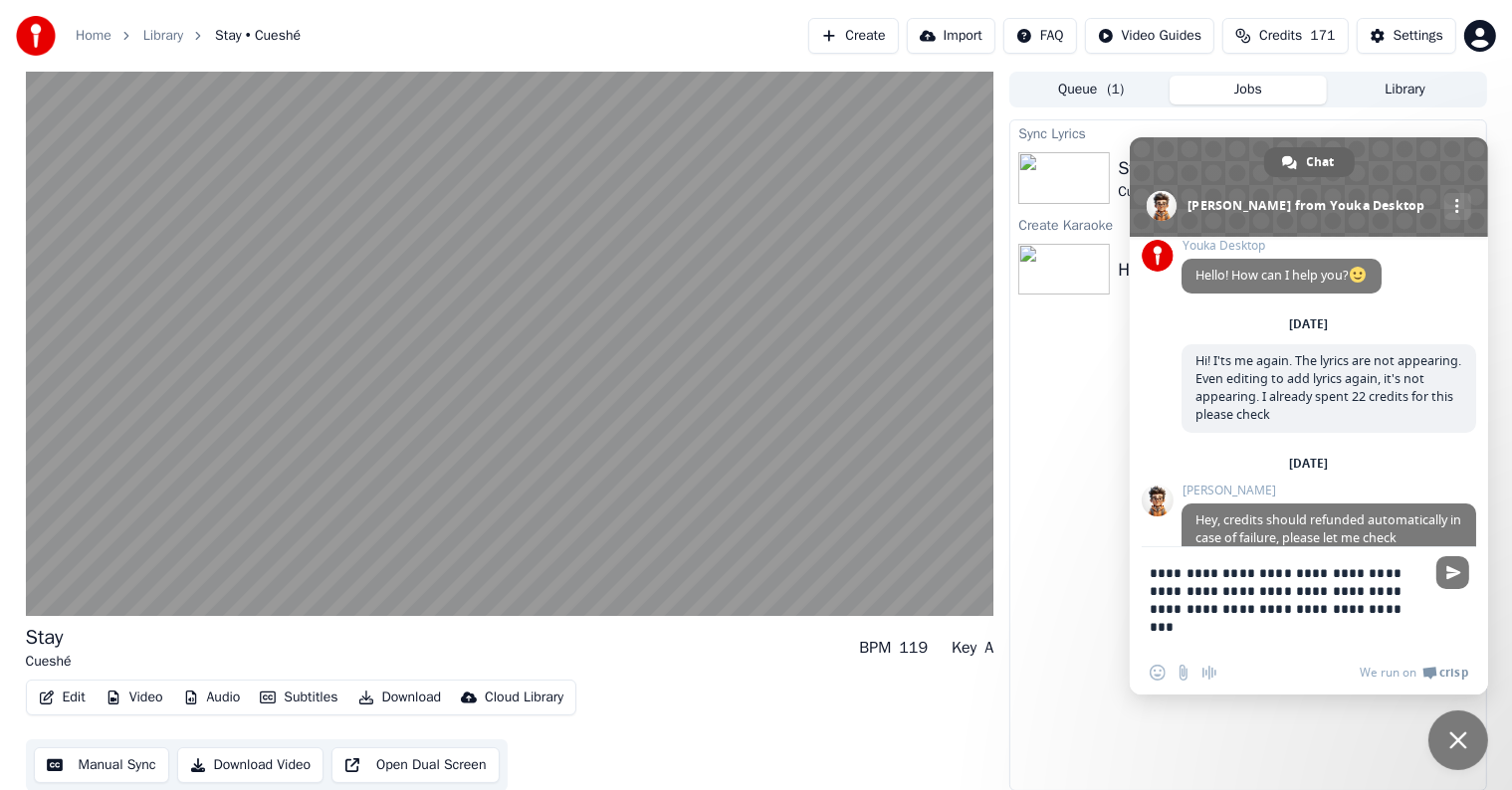 type 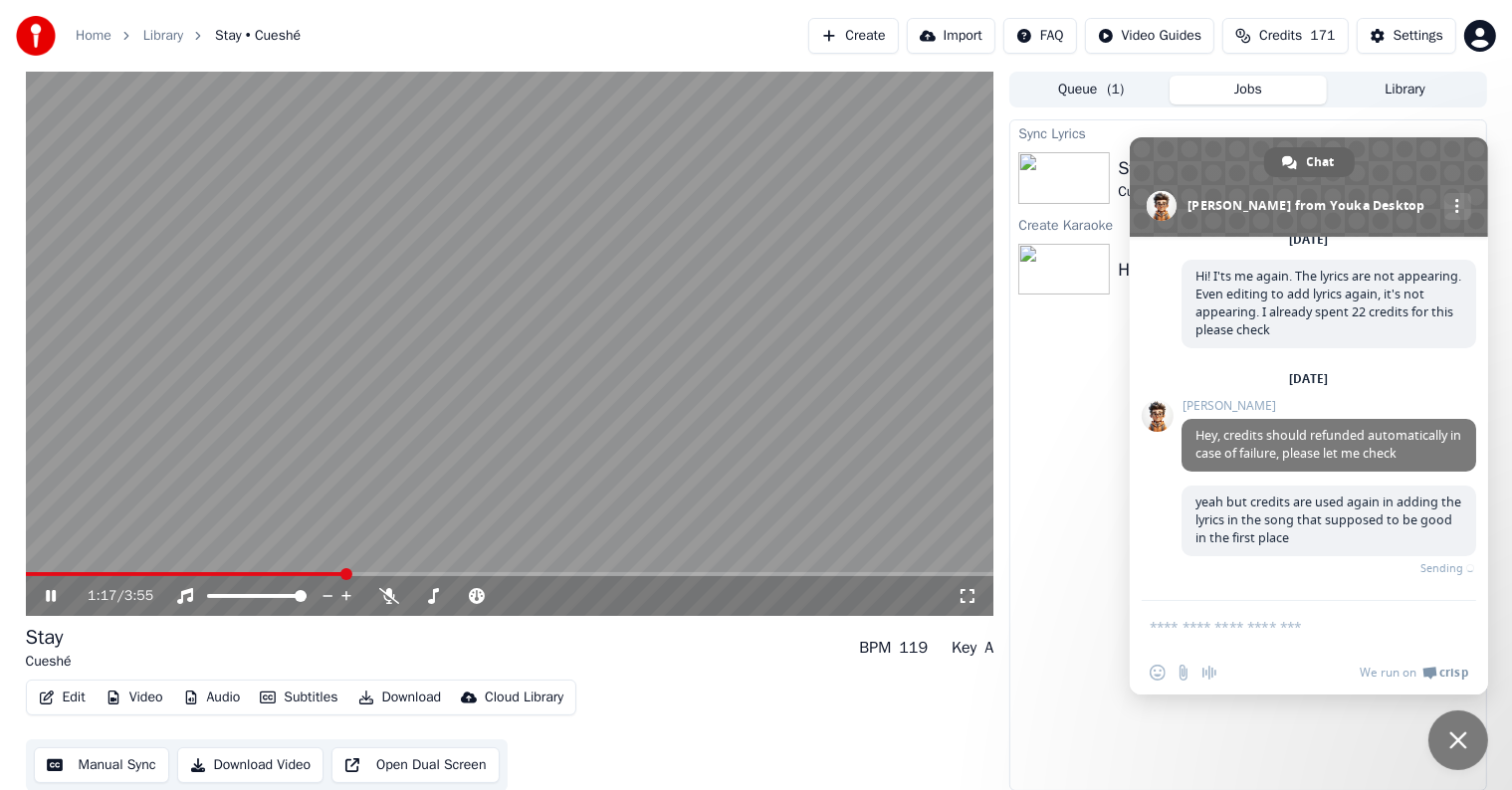 scroll, scrollTop: 99, scrollLeft: 0, axis: vertical 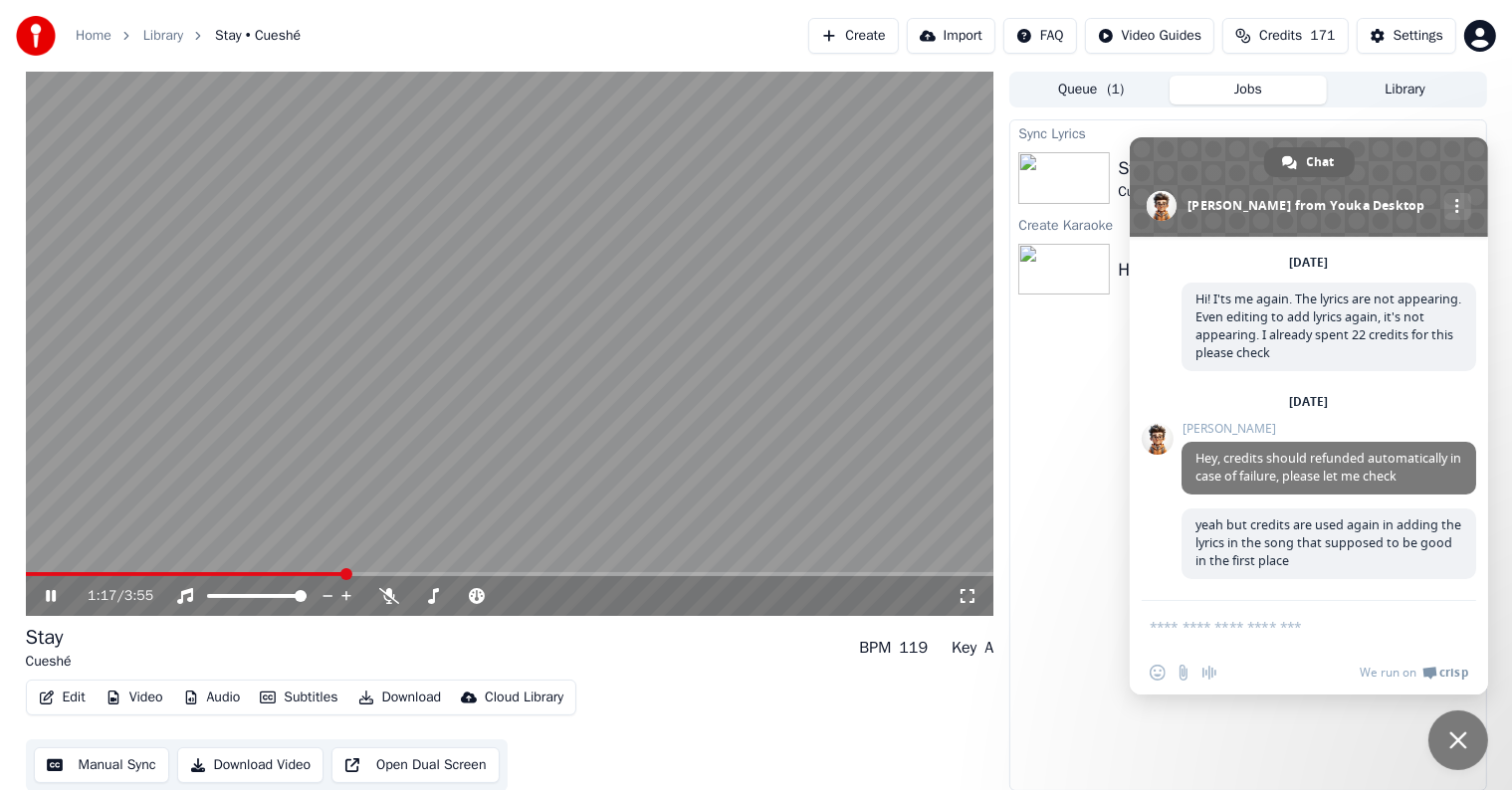 click at bounding box center (510, 343) 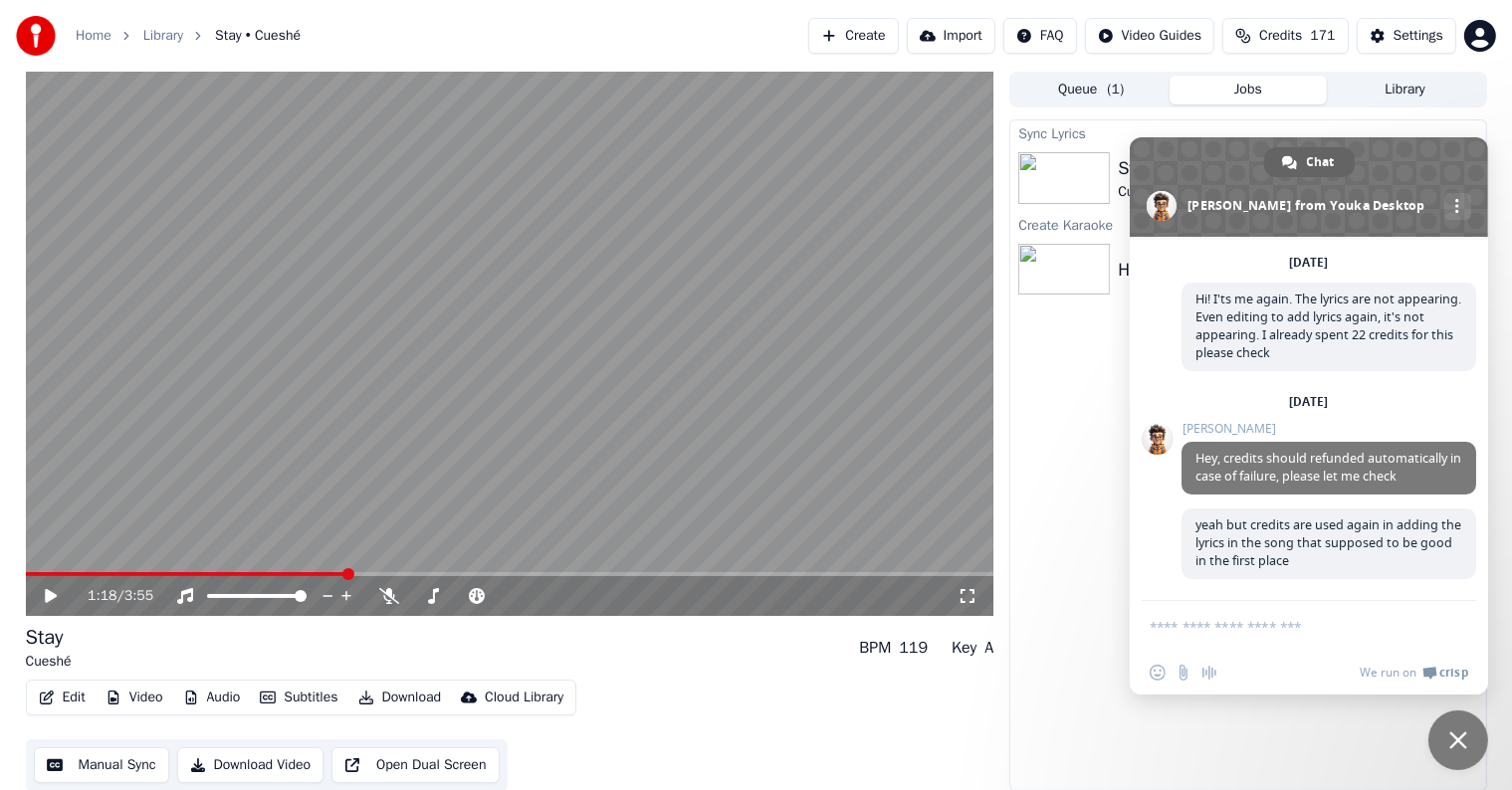 click at bounding box center [1458, 740] 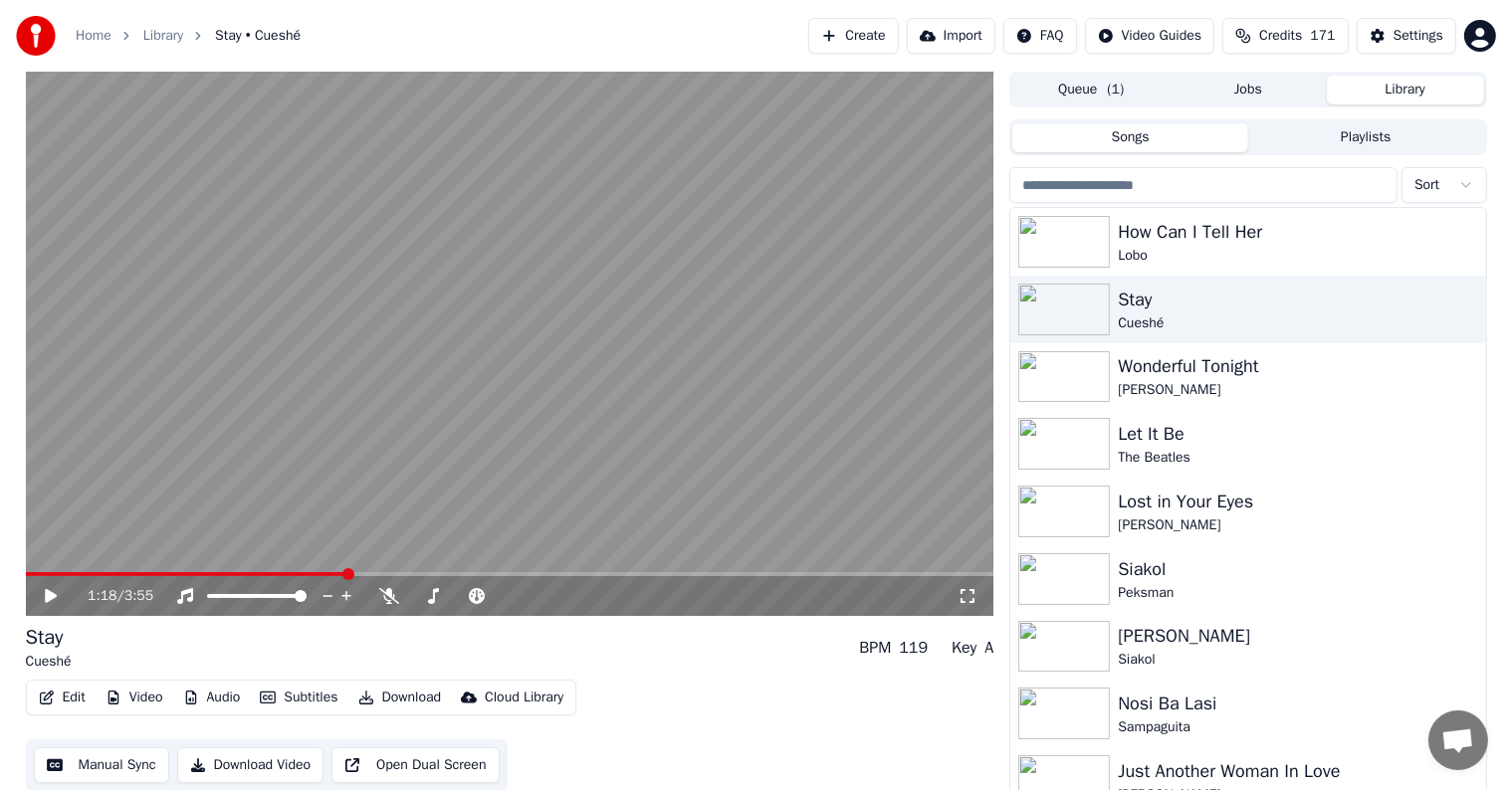 click on "Library" at bounding box center (1405, 90) 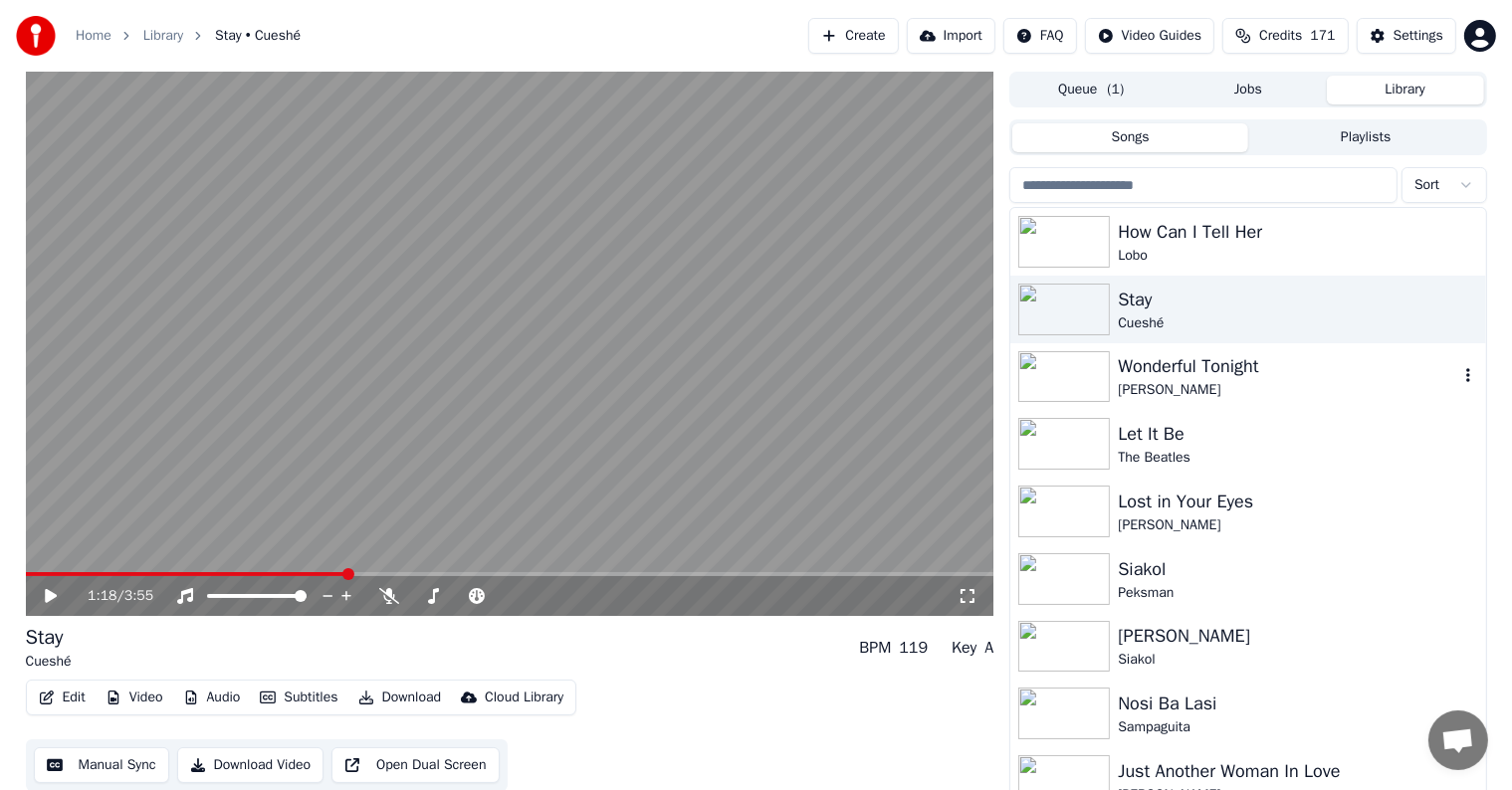 click on "Wonderful Tonight" at bounding box center [1287, 366] 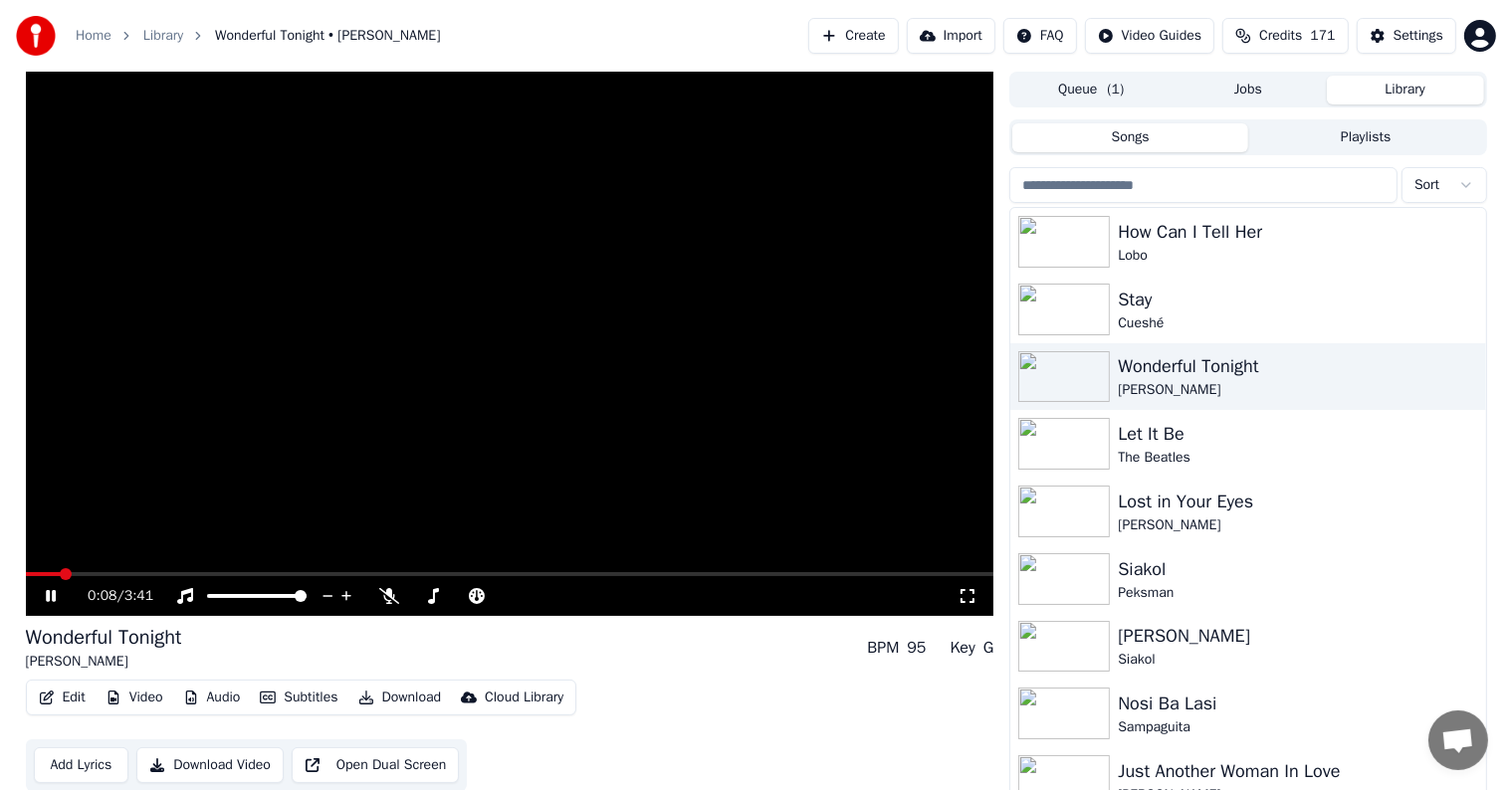 click at bounding box center [510, 574] 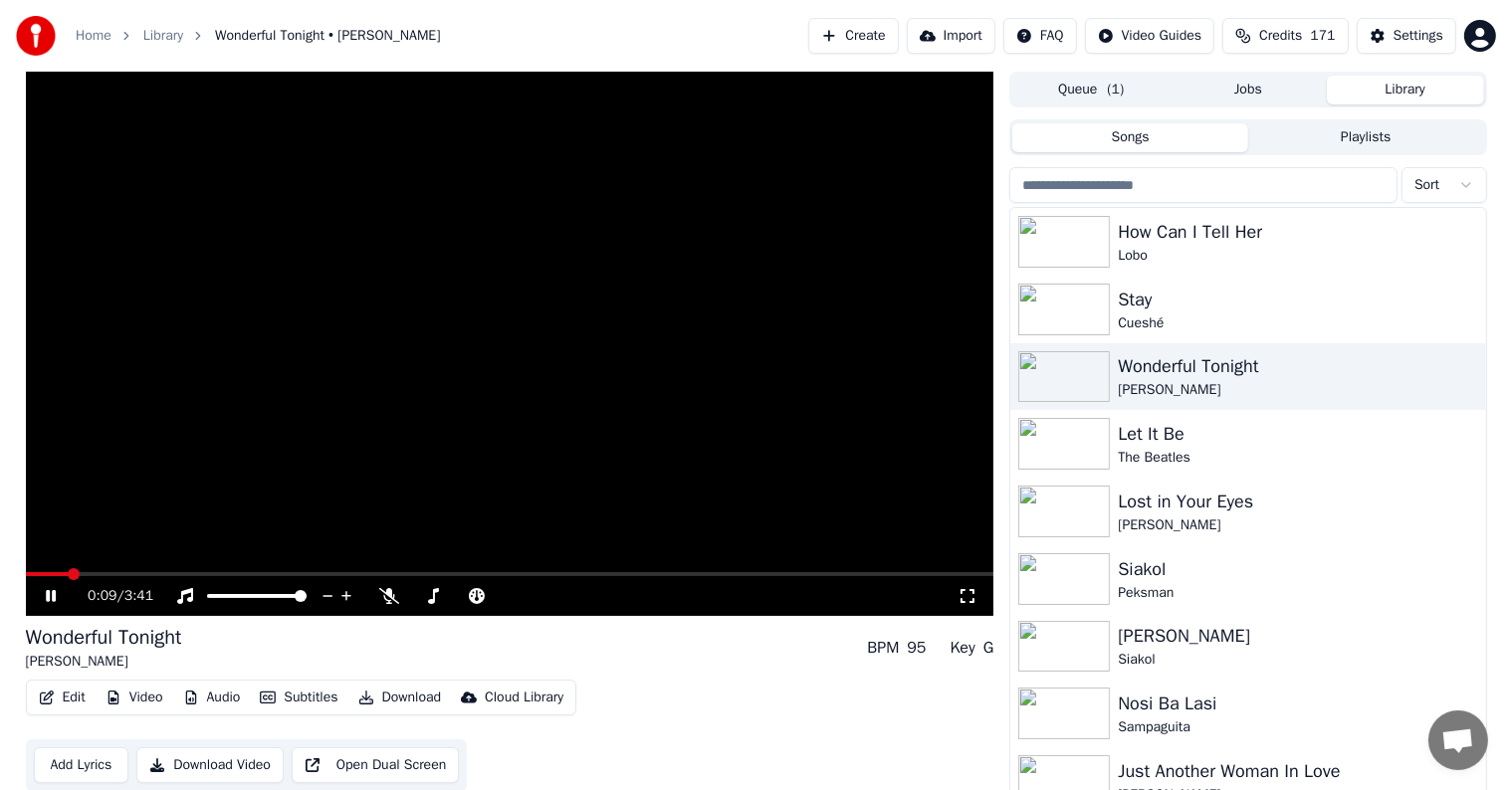 click on "Add Lyrics" at bounding box center [82, 765] 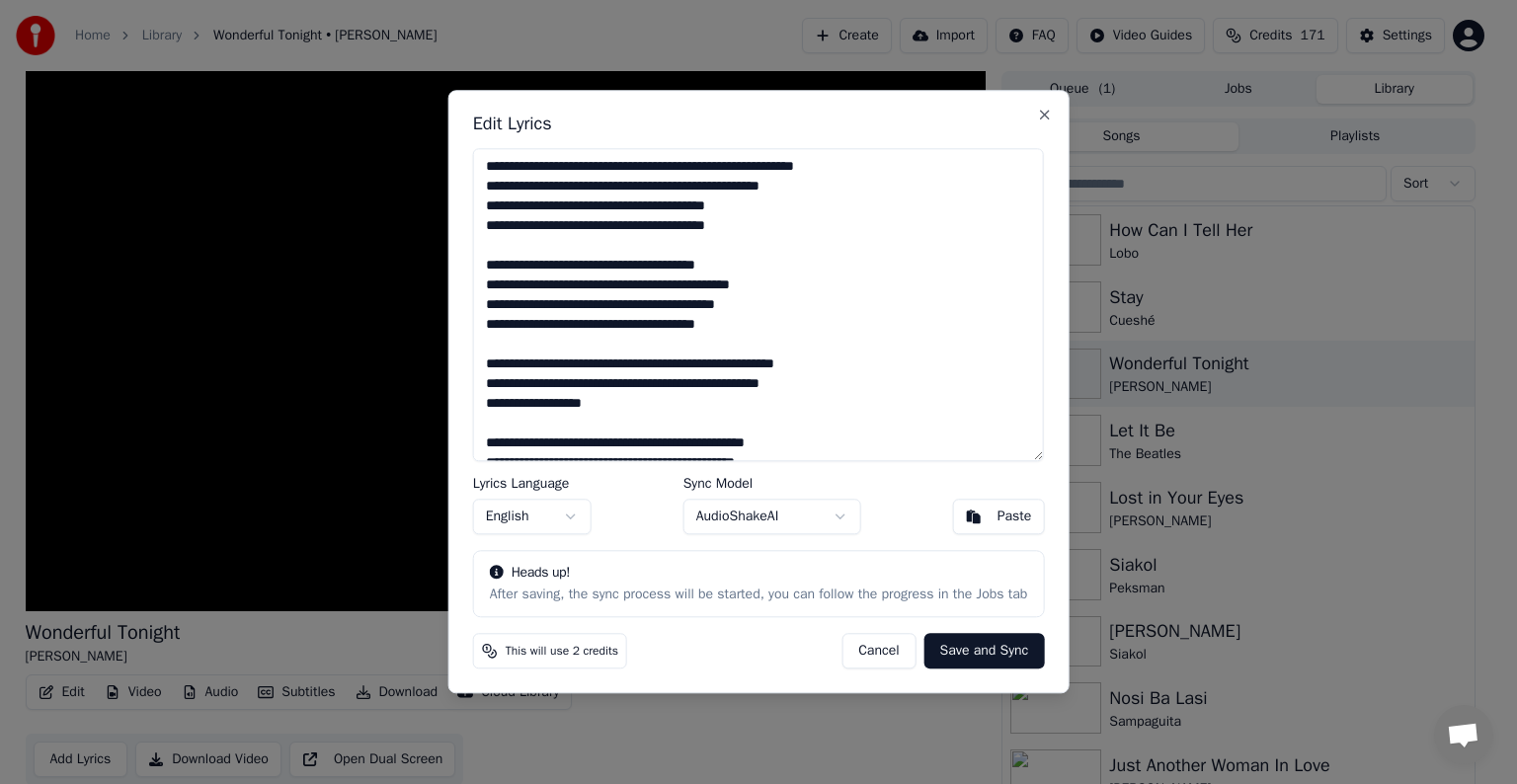 click on "Save and Sync" at bounding box center [985, 652] 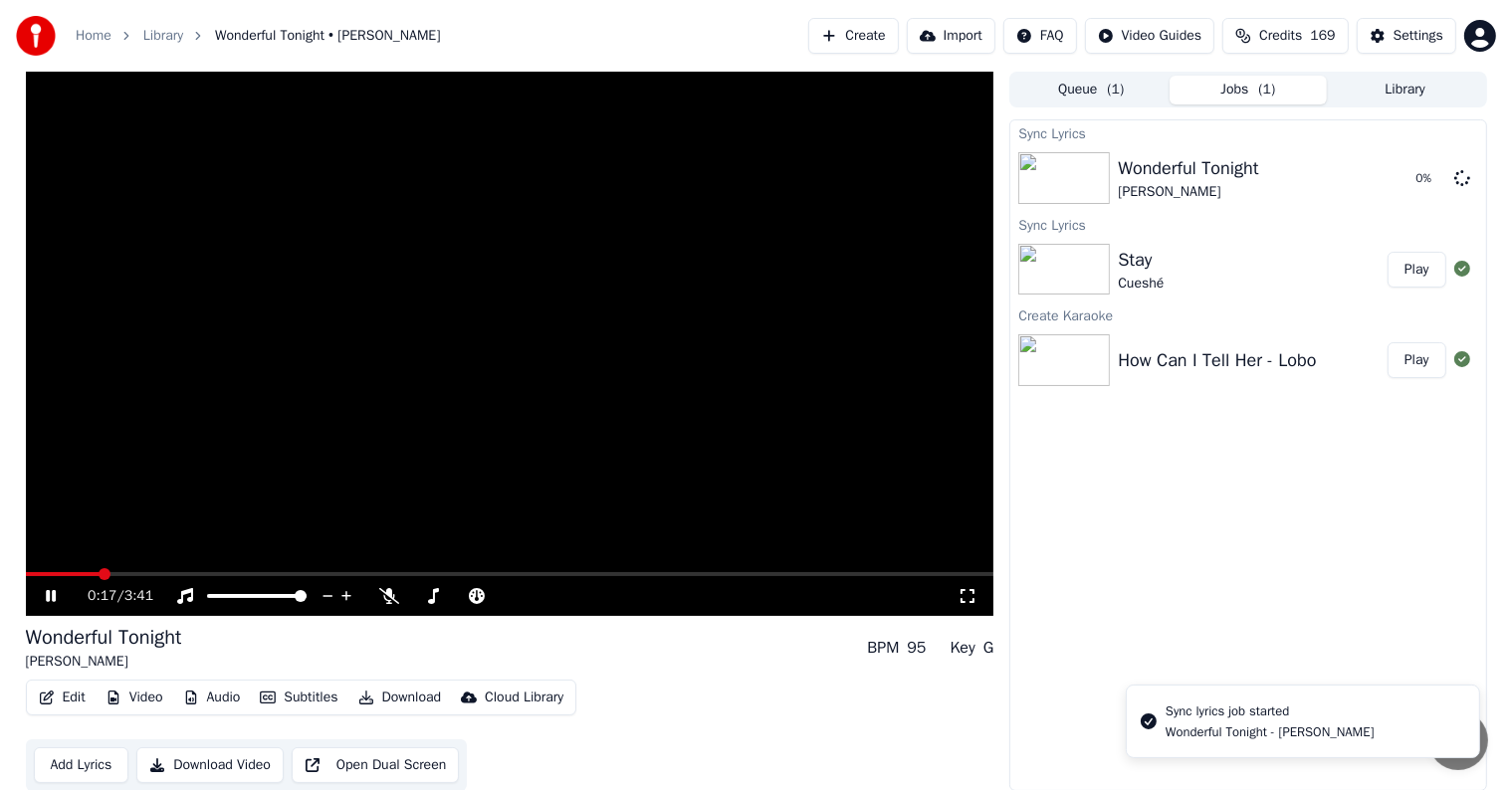 click at bounding box center [510, 343] 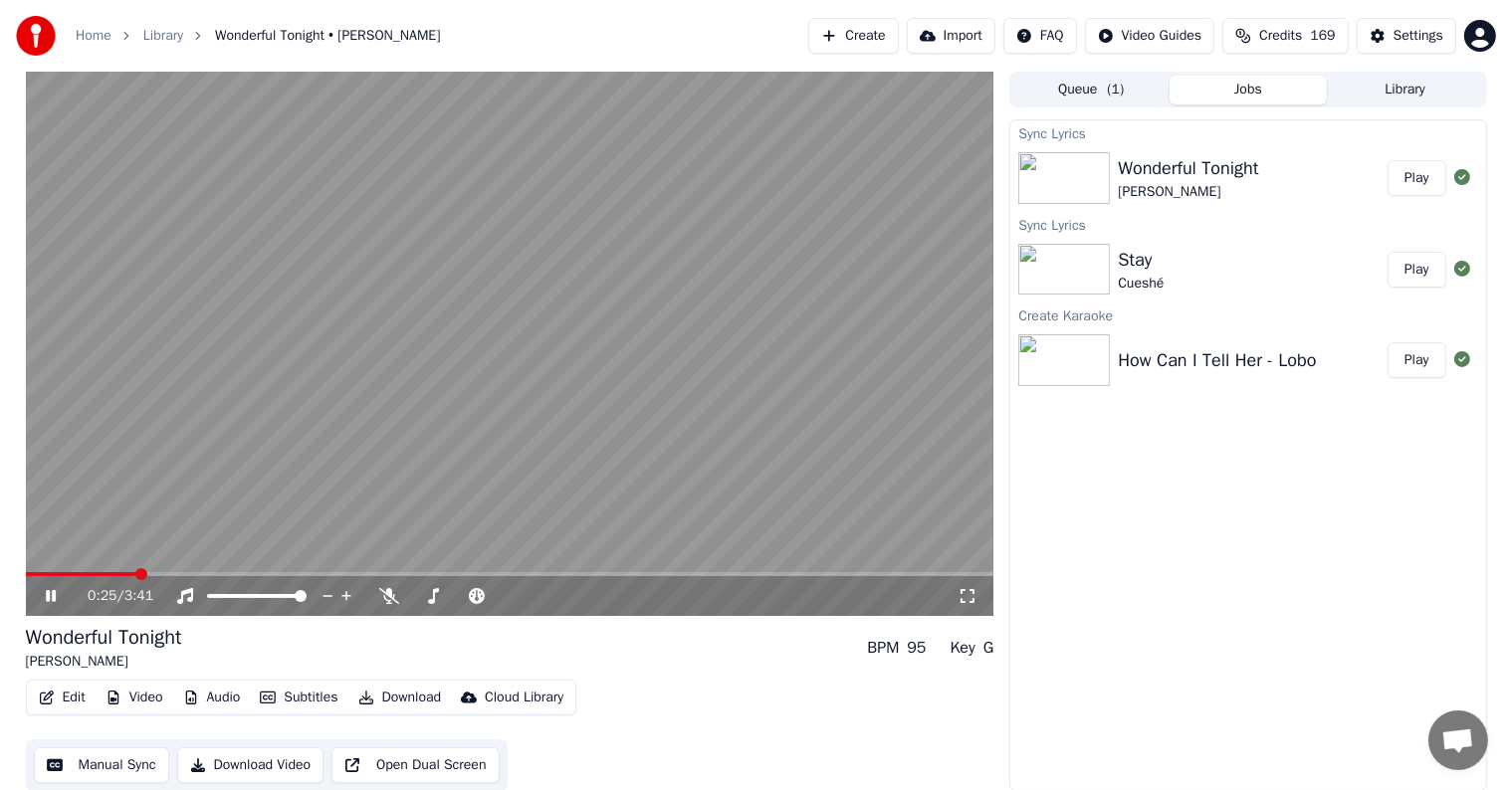 click at bounding box center [510, 343] 